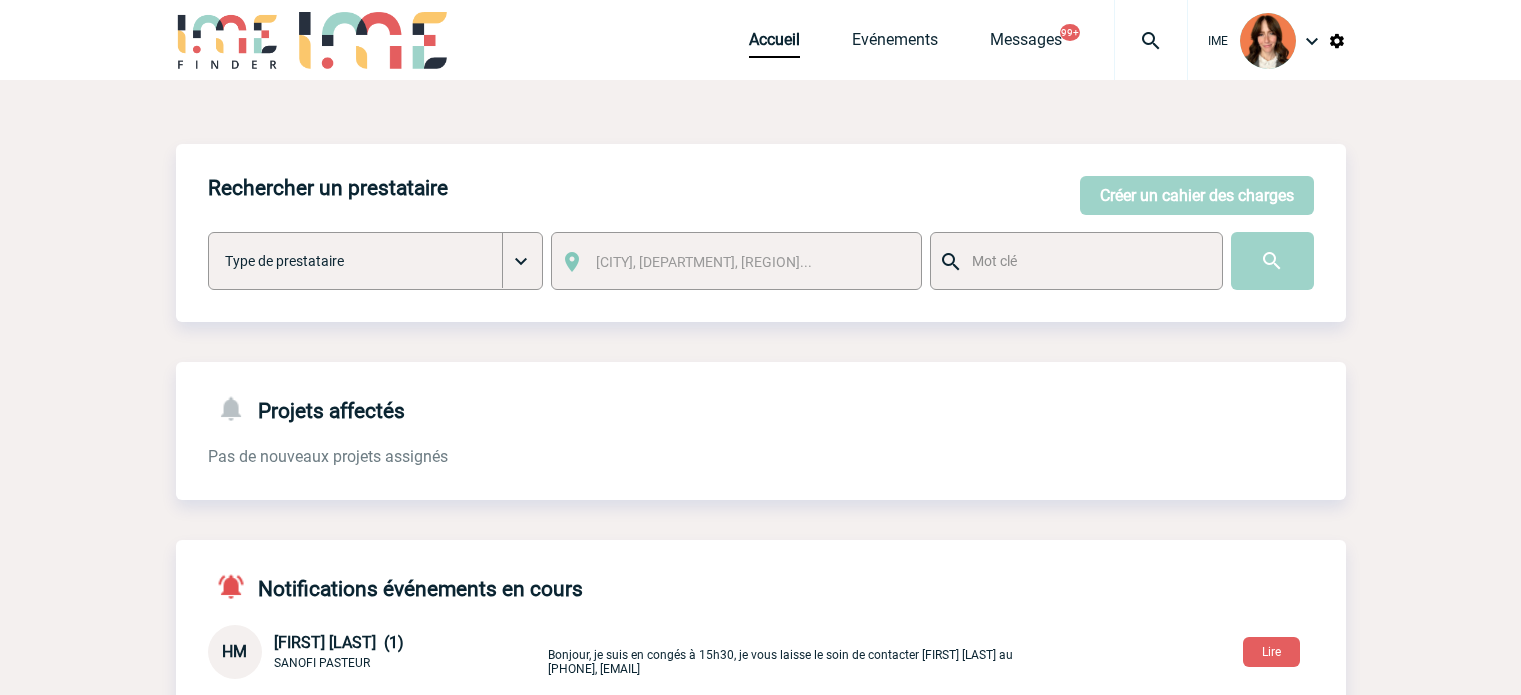 scroll, scrollTop: 0, scrollLeft: 0, axis: both 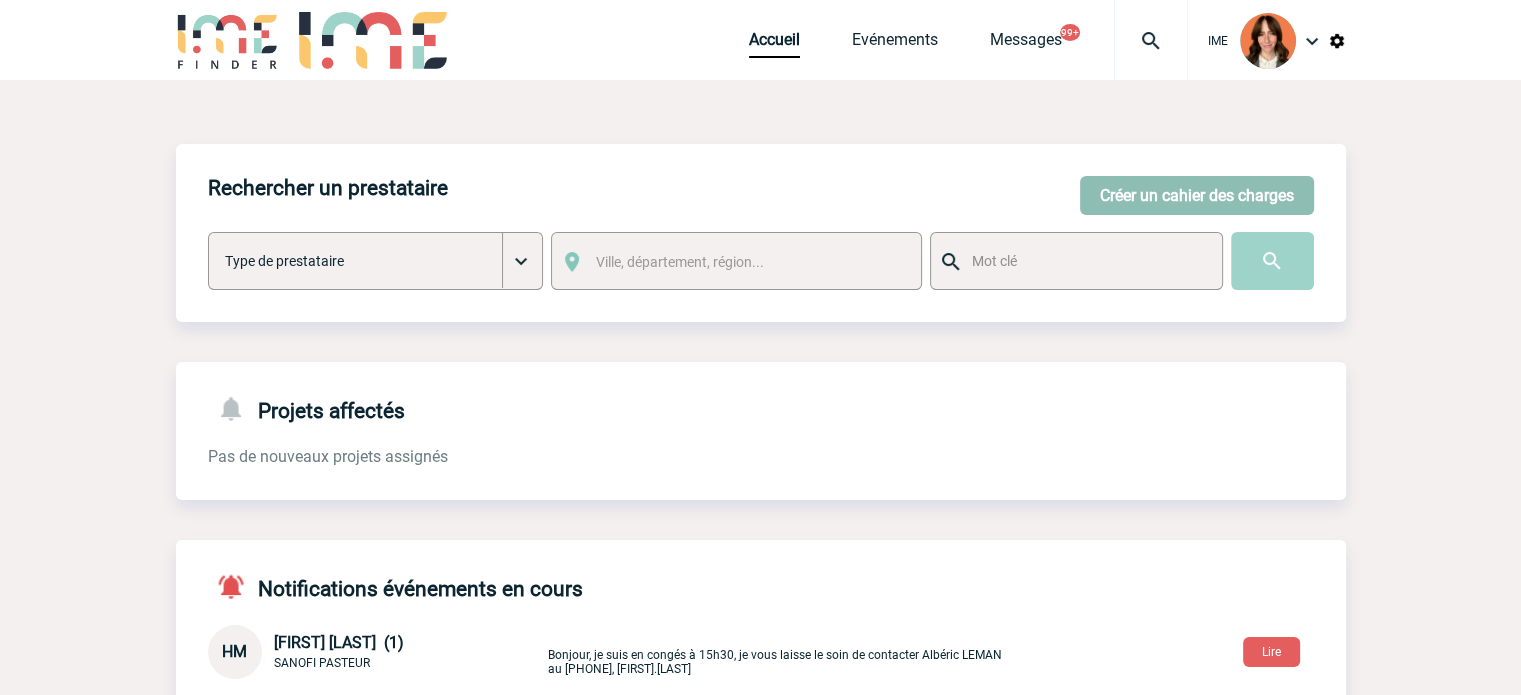 click on "Créer un cahier des charges" at bounding box center [1197, 195] 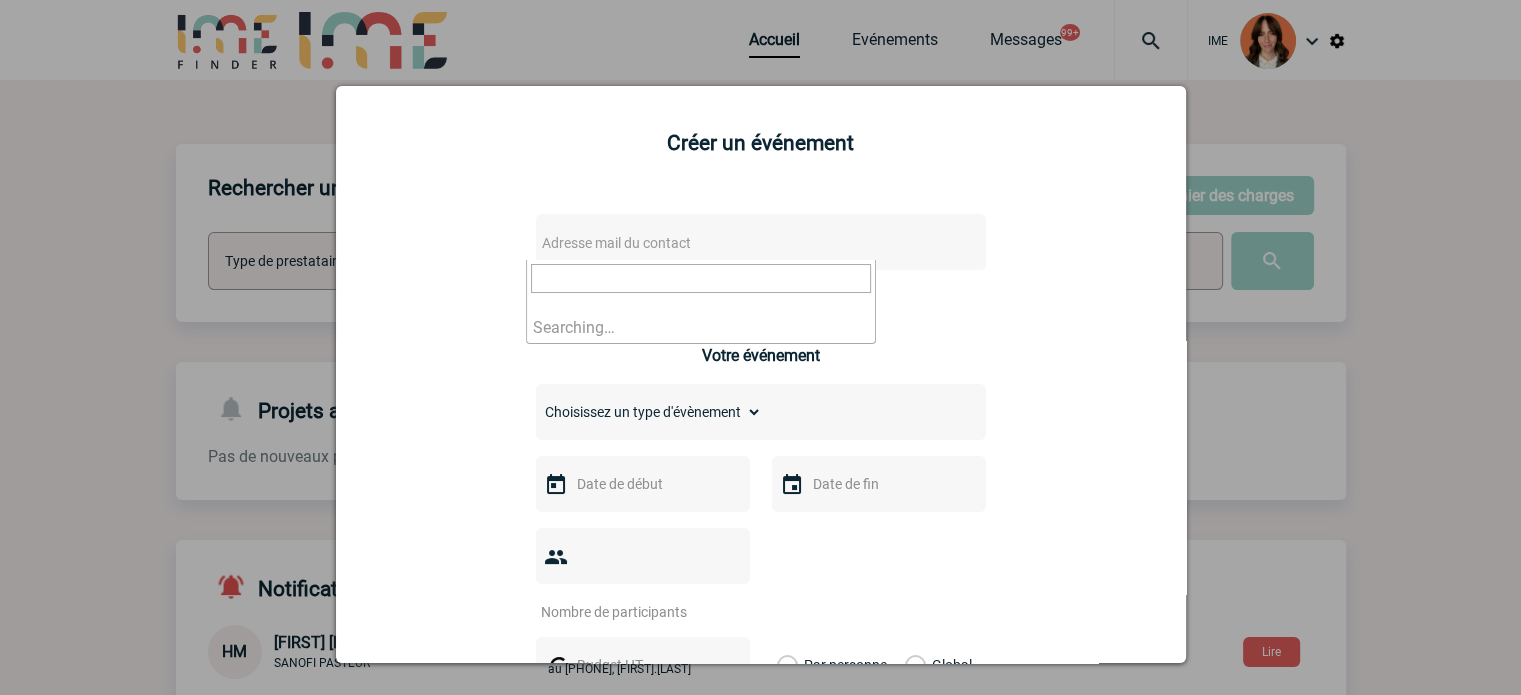 click on "Adresse mail du contact" at bounding box center (709, 243) 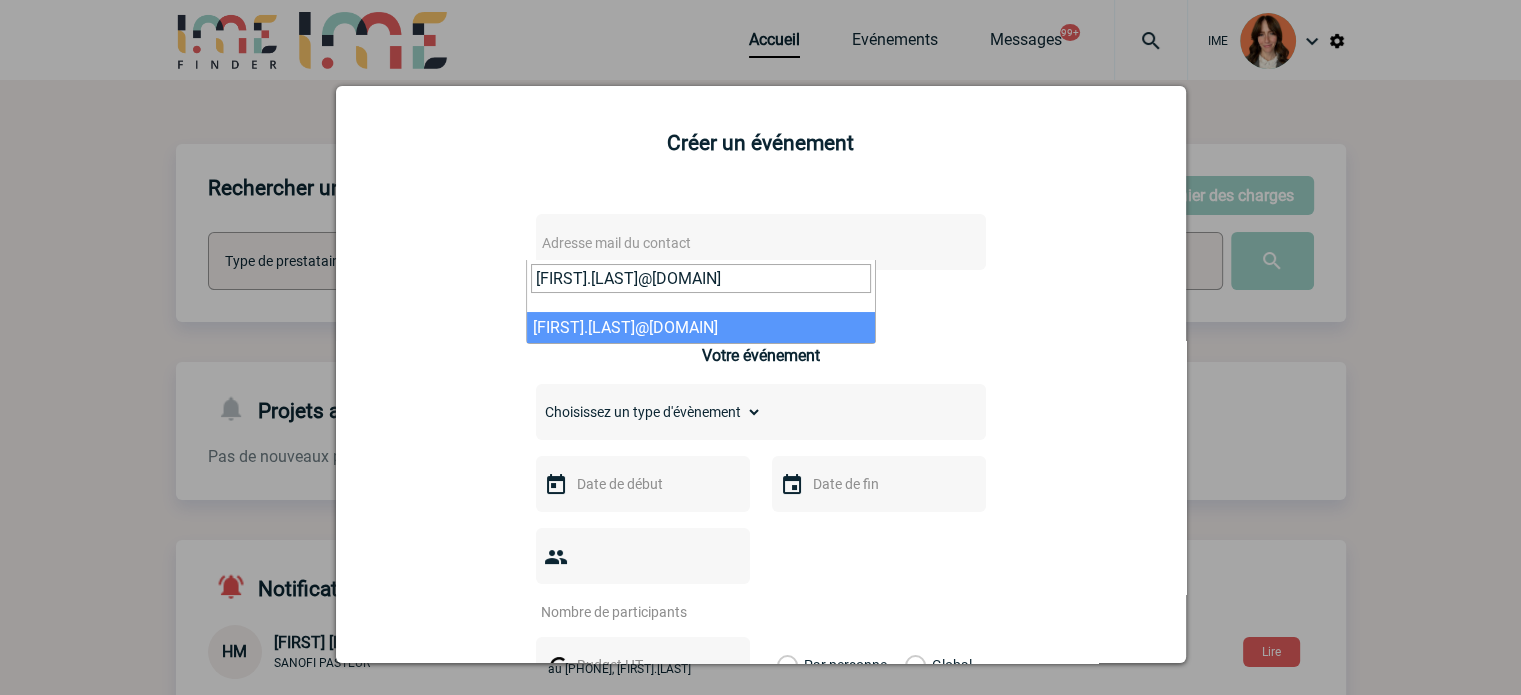 type on "christiane.edom@bureauveritas.com" 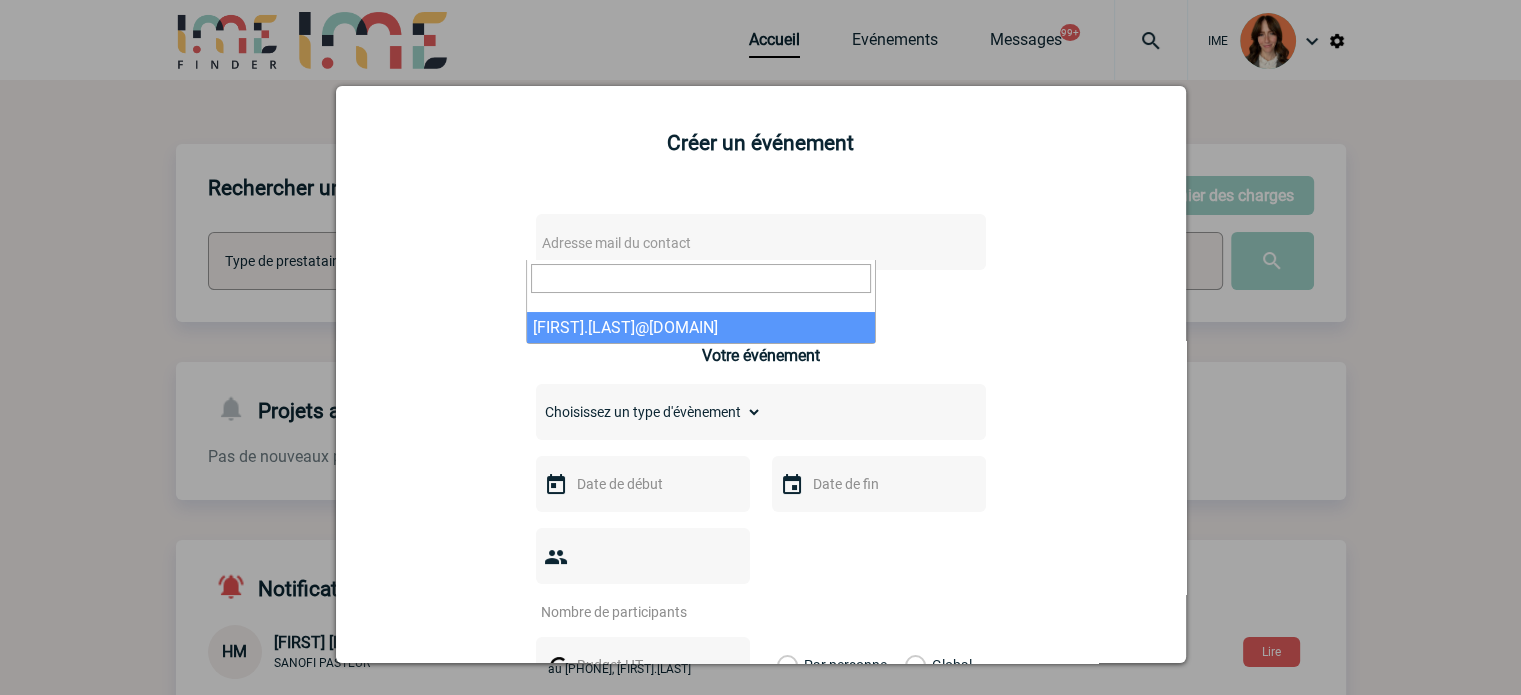 select on "128478" 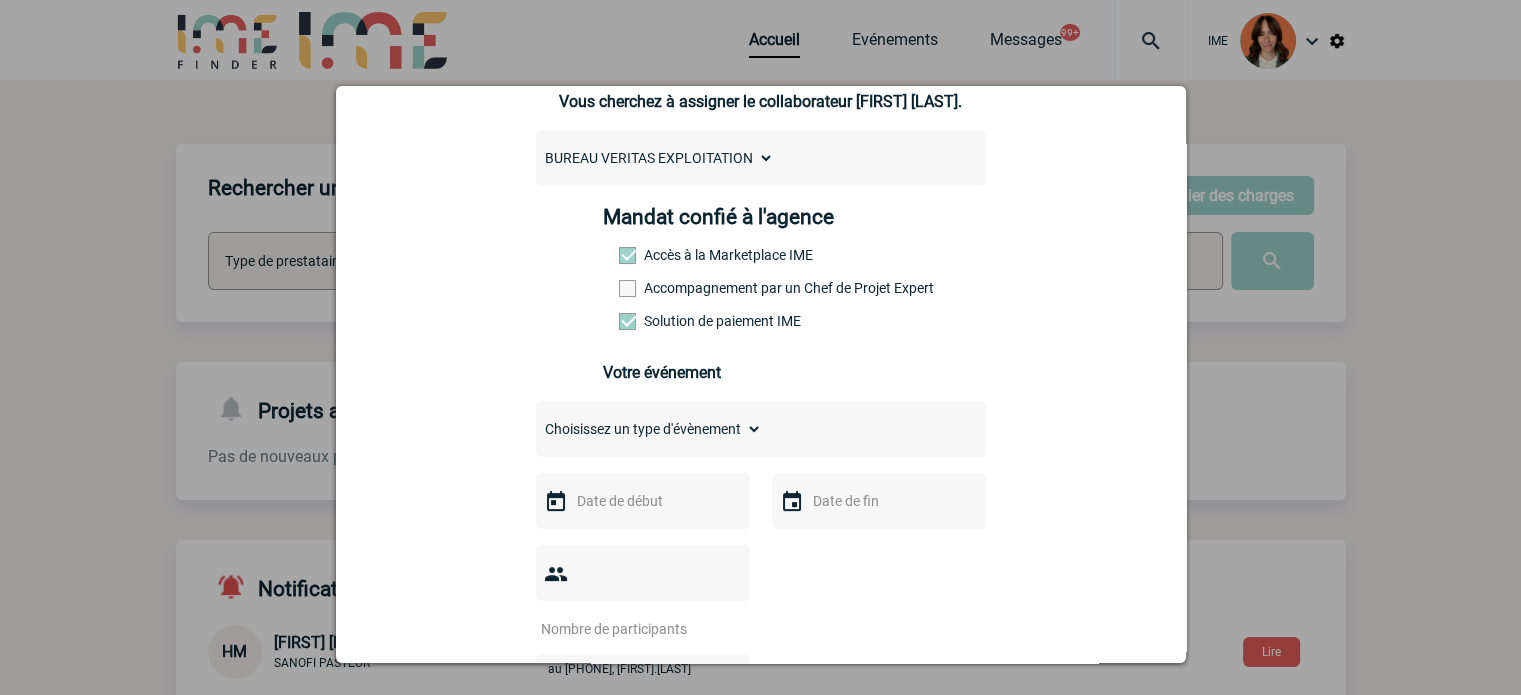 scroll, scrollTop: 200, scrollLeft: 0, axis: vertical 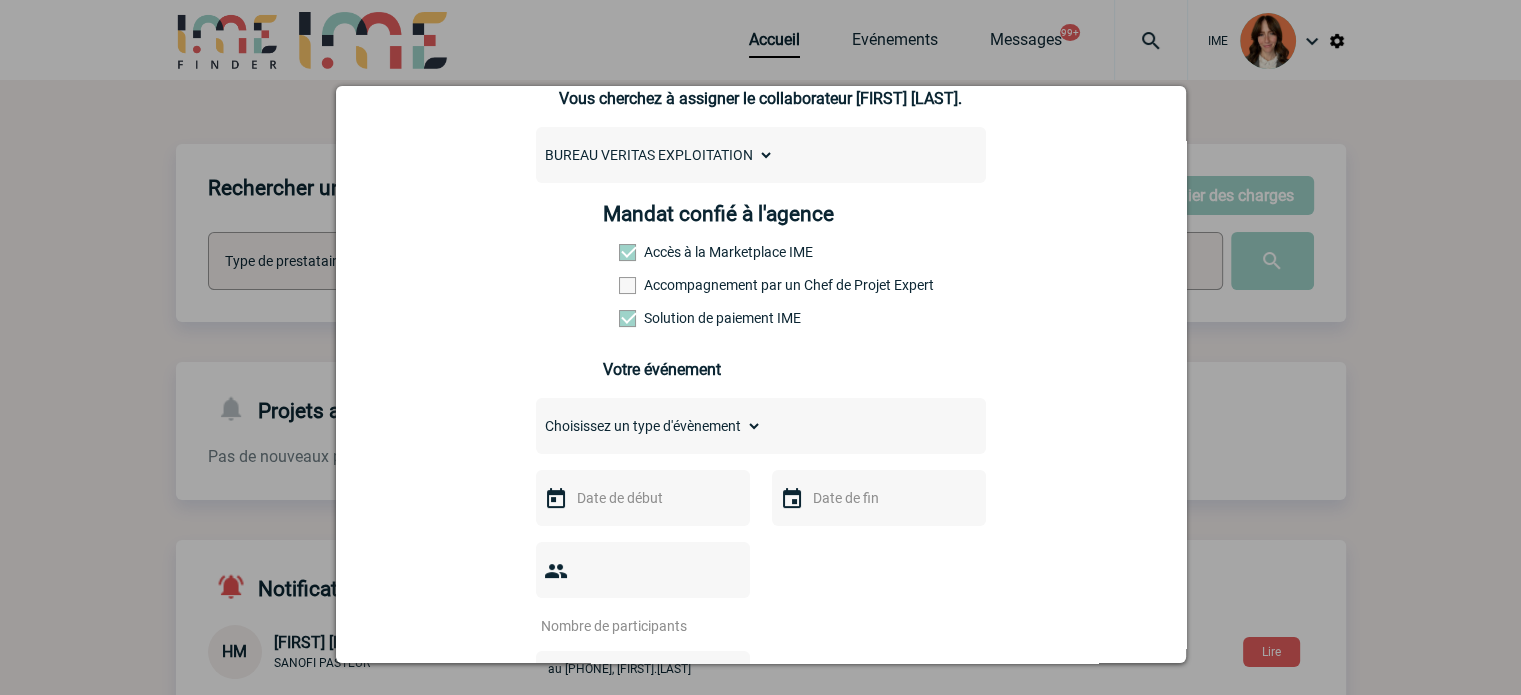 click on "Accompagnement par un Chef de Projet Expert" at bounding box center [663, 285] 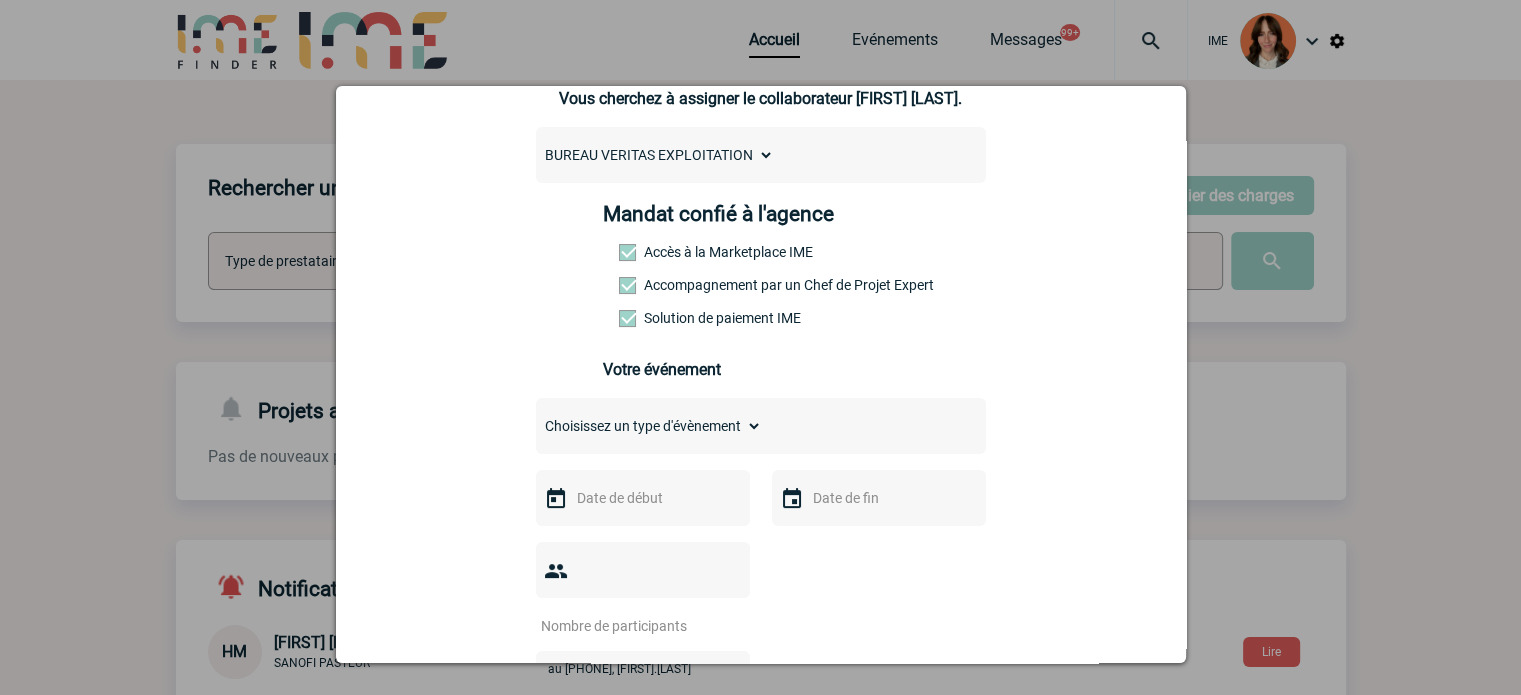 click at bounding box center [630, 626] 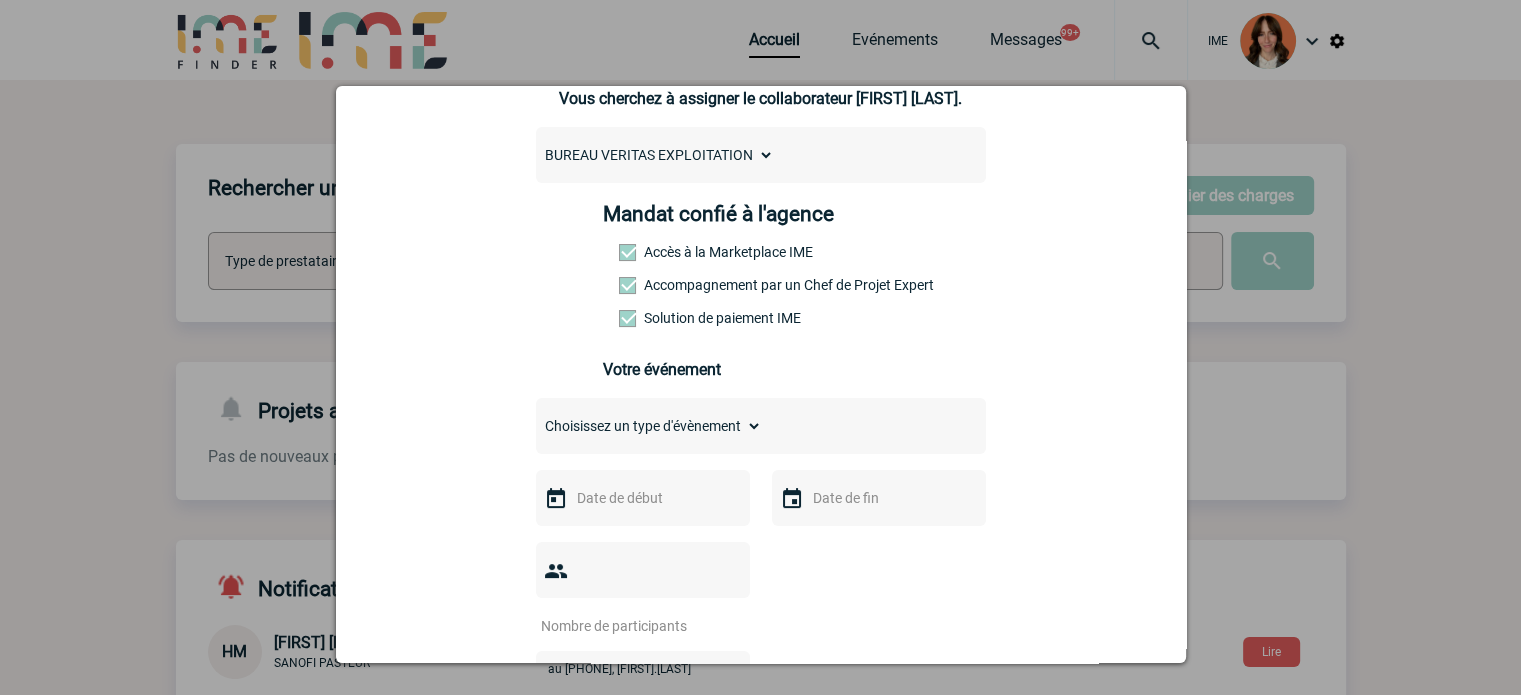 click at bounding box center [641, 498] 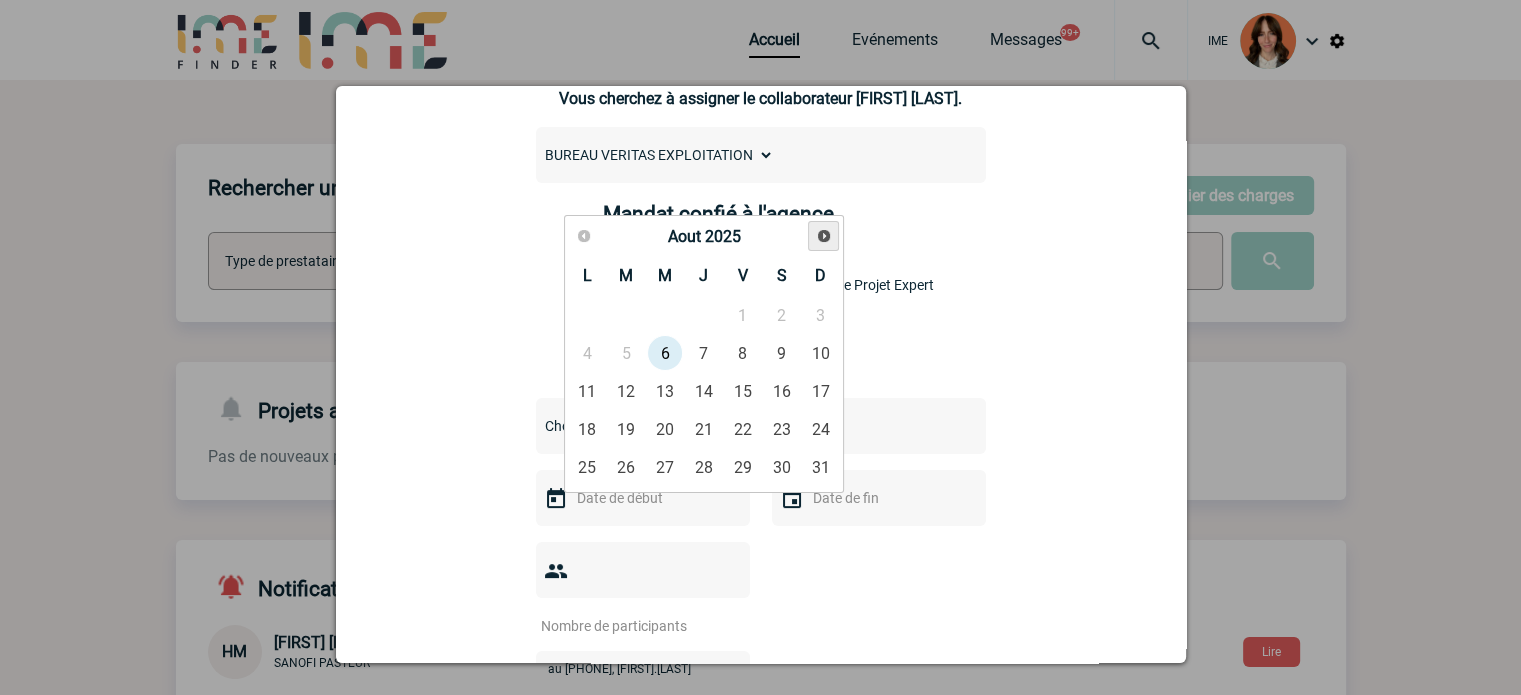 click on "Suivant" at bounding box center (823, 236) 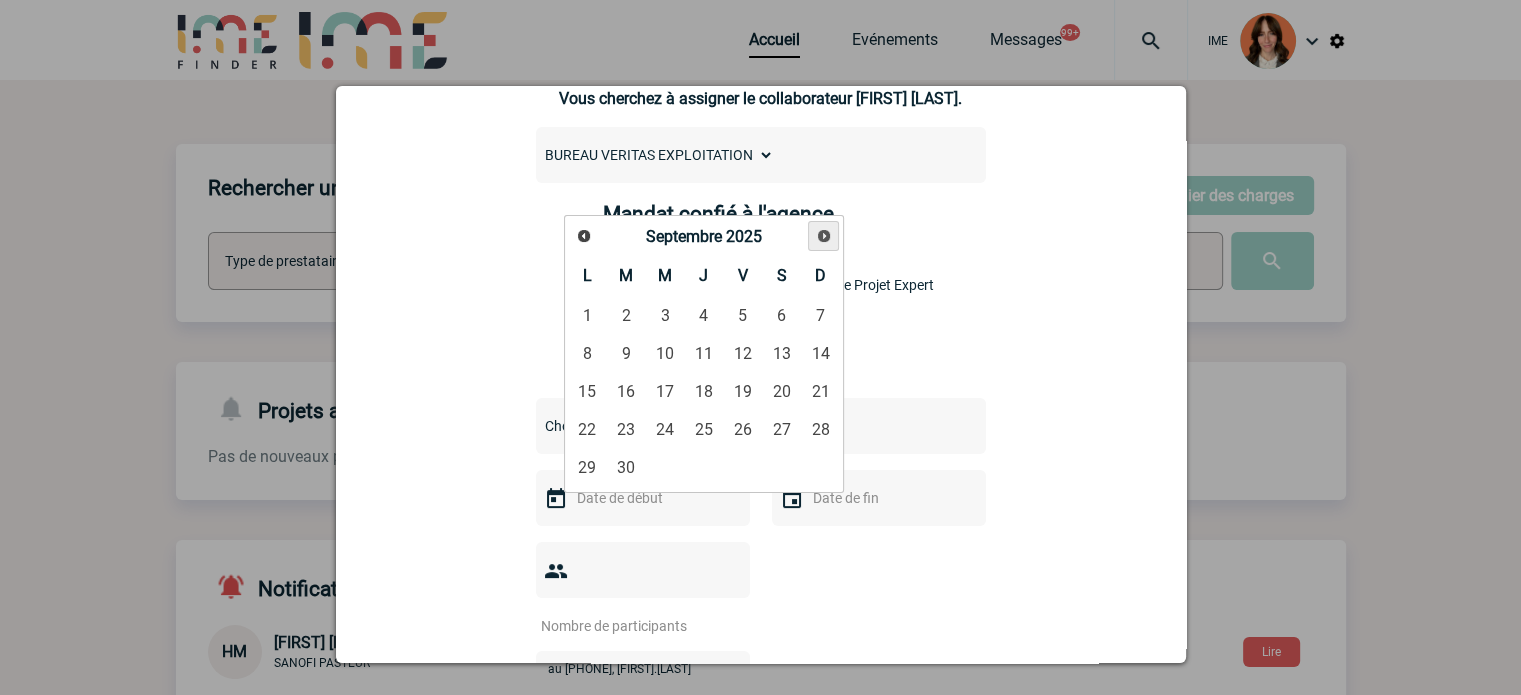 click on "Suivant" at bounding box center [823, 236] 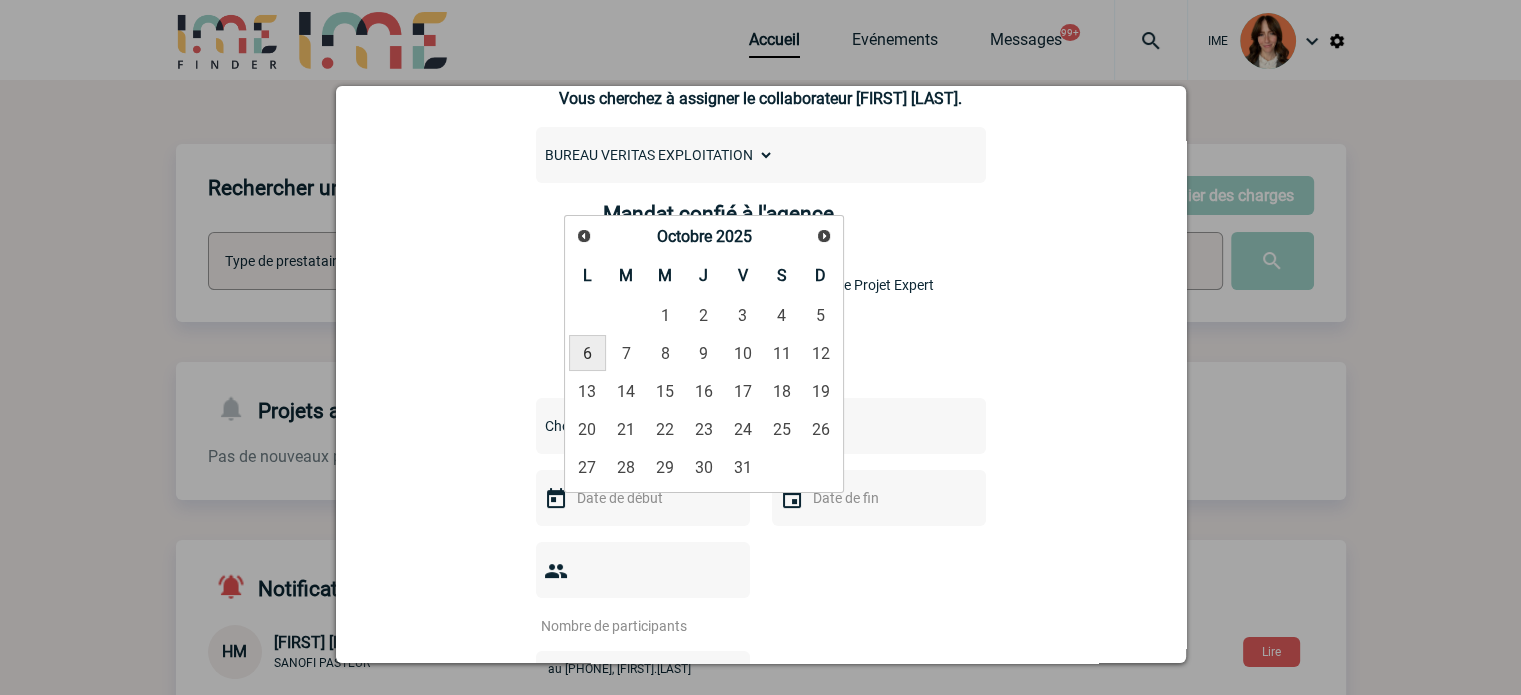 click on "6" at bounding box center [587, 353] 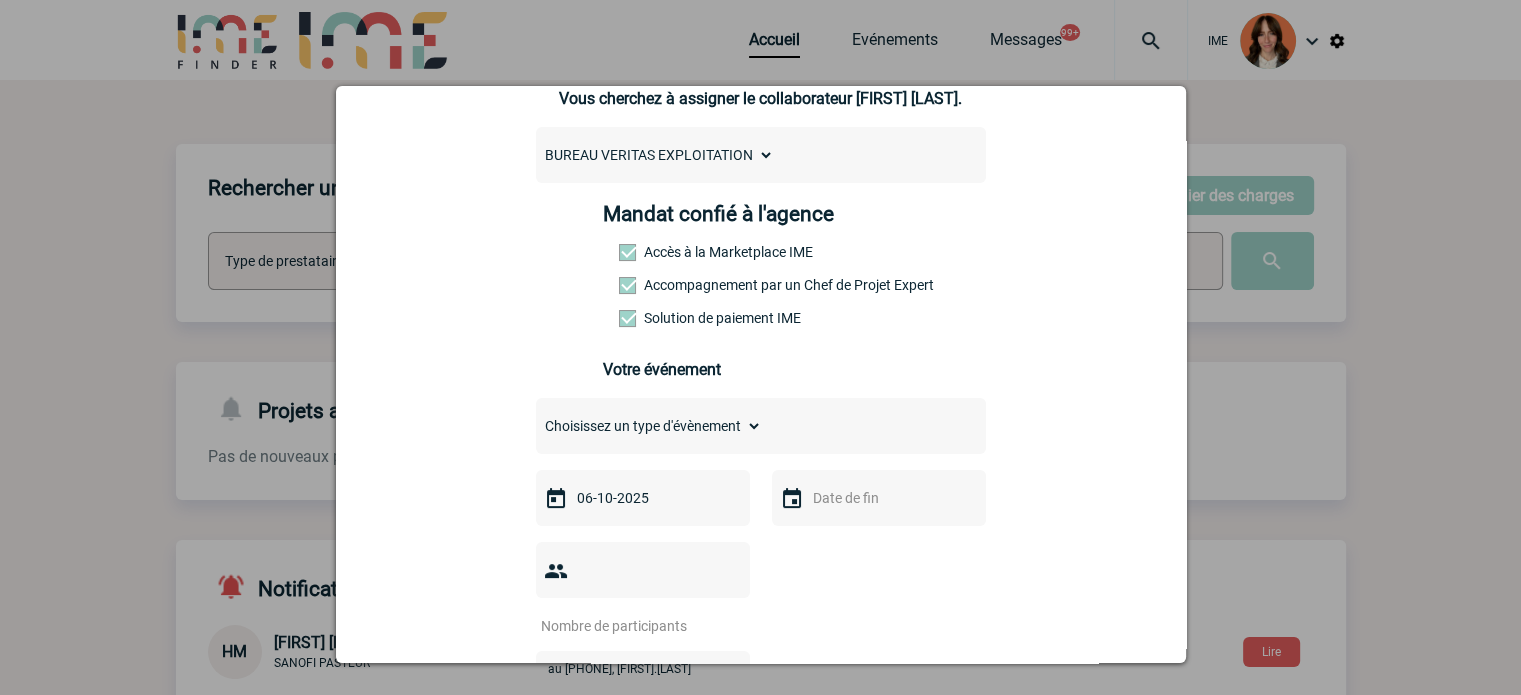 click at bounding box center [877, 498] 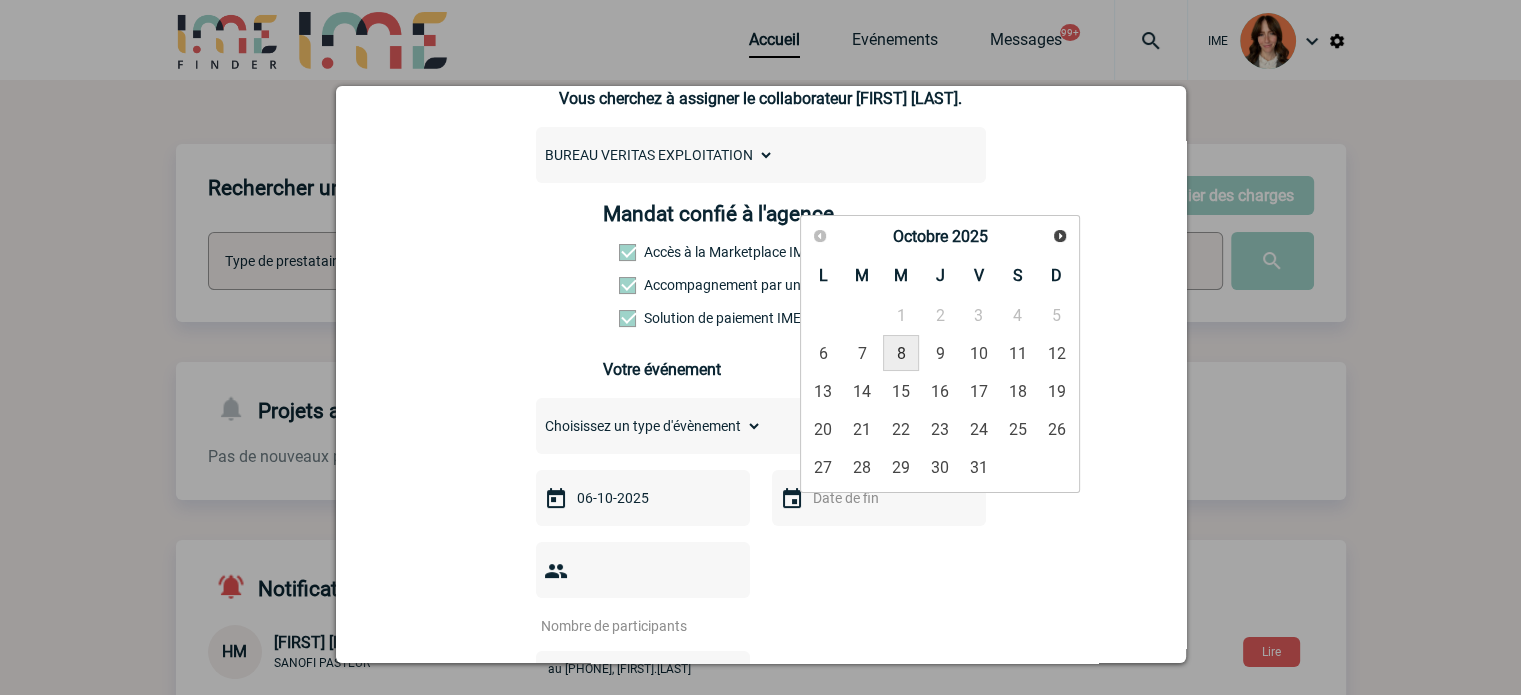 click on "8" at bounding box center (901, 353) 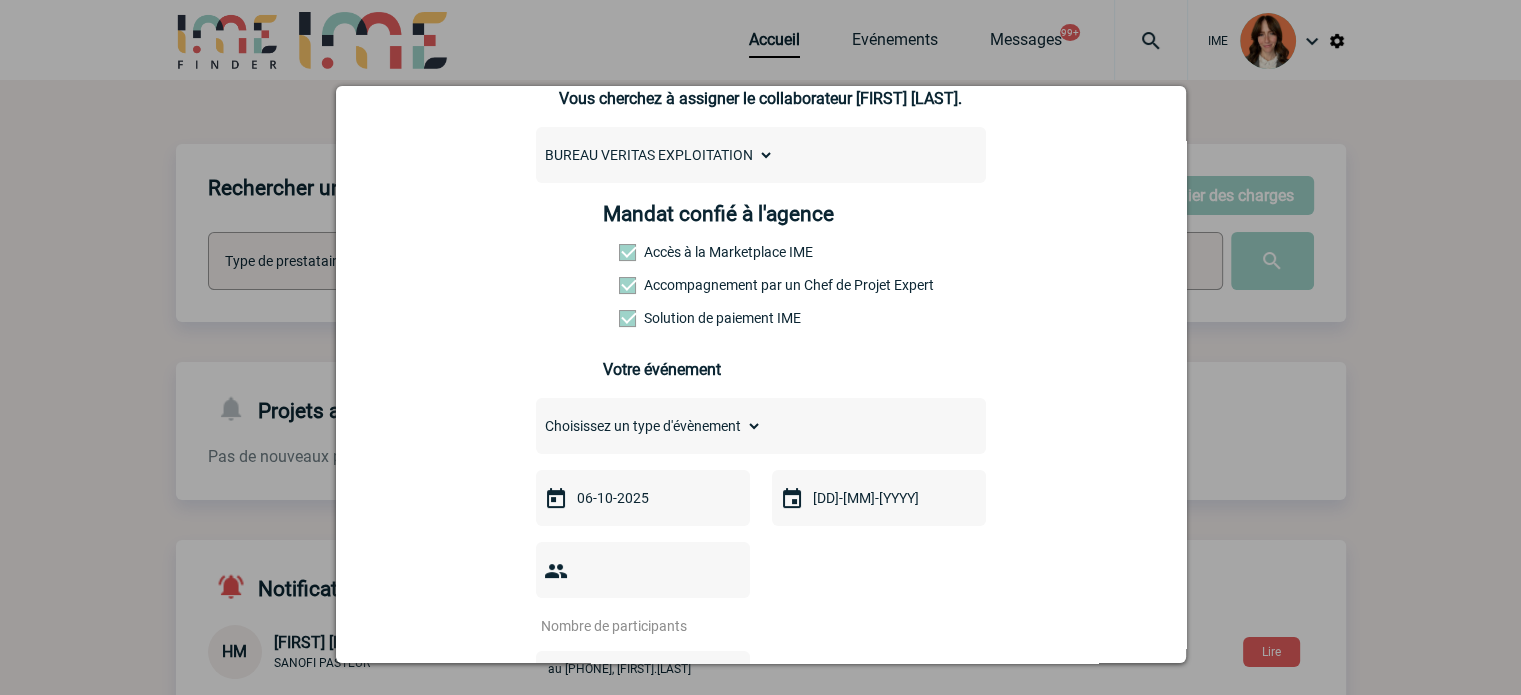scroll, scrollTop: 300, scrollLeft: 0, axis: vertical 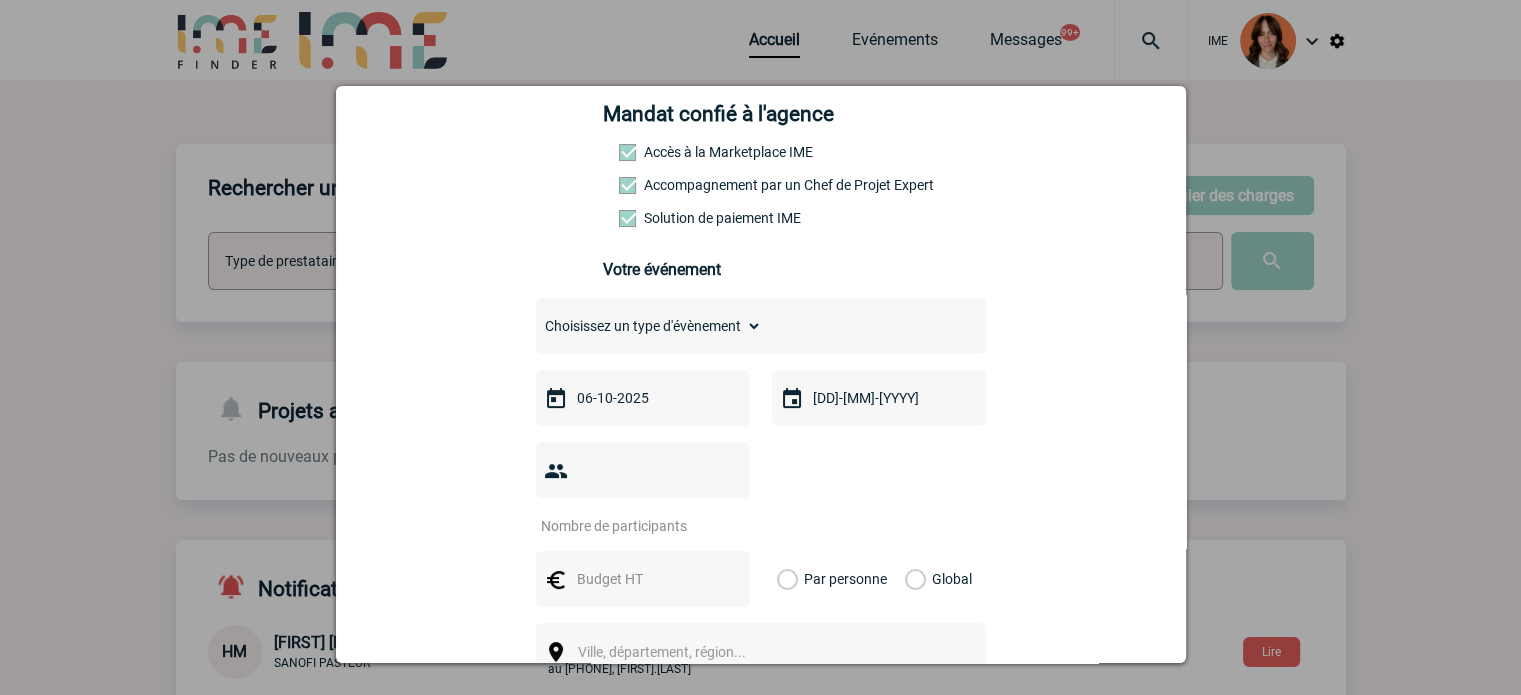 click at bounding box center (630, 526) 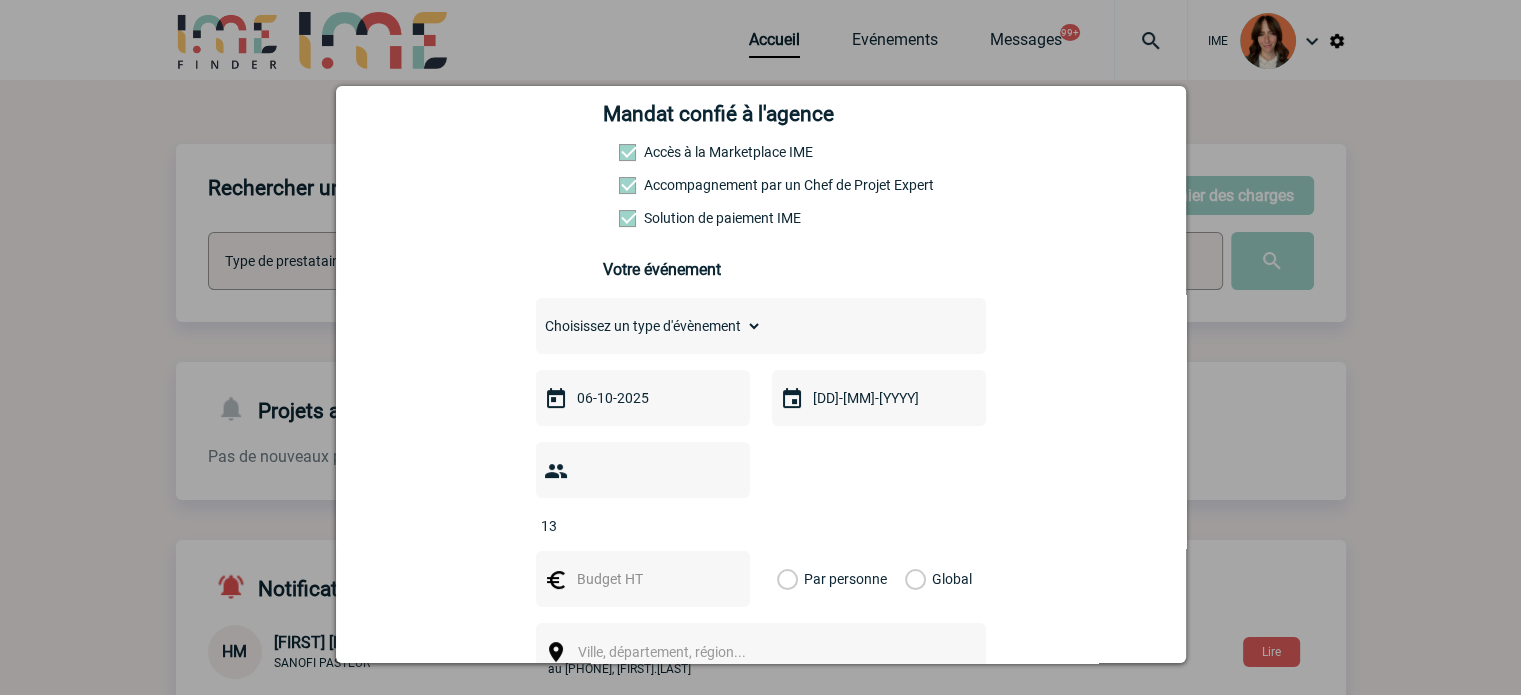 type on "13" 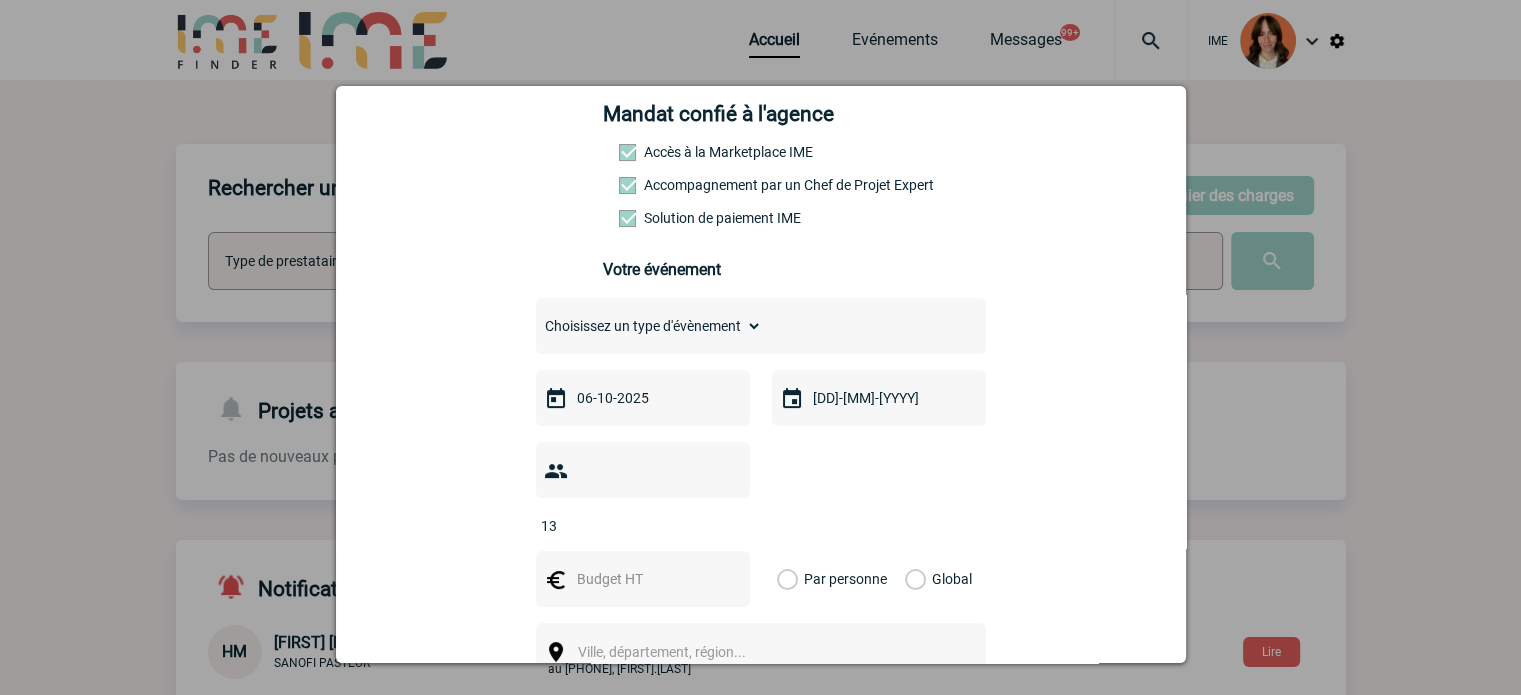 click at bounding box center [641, 579] 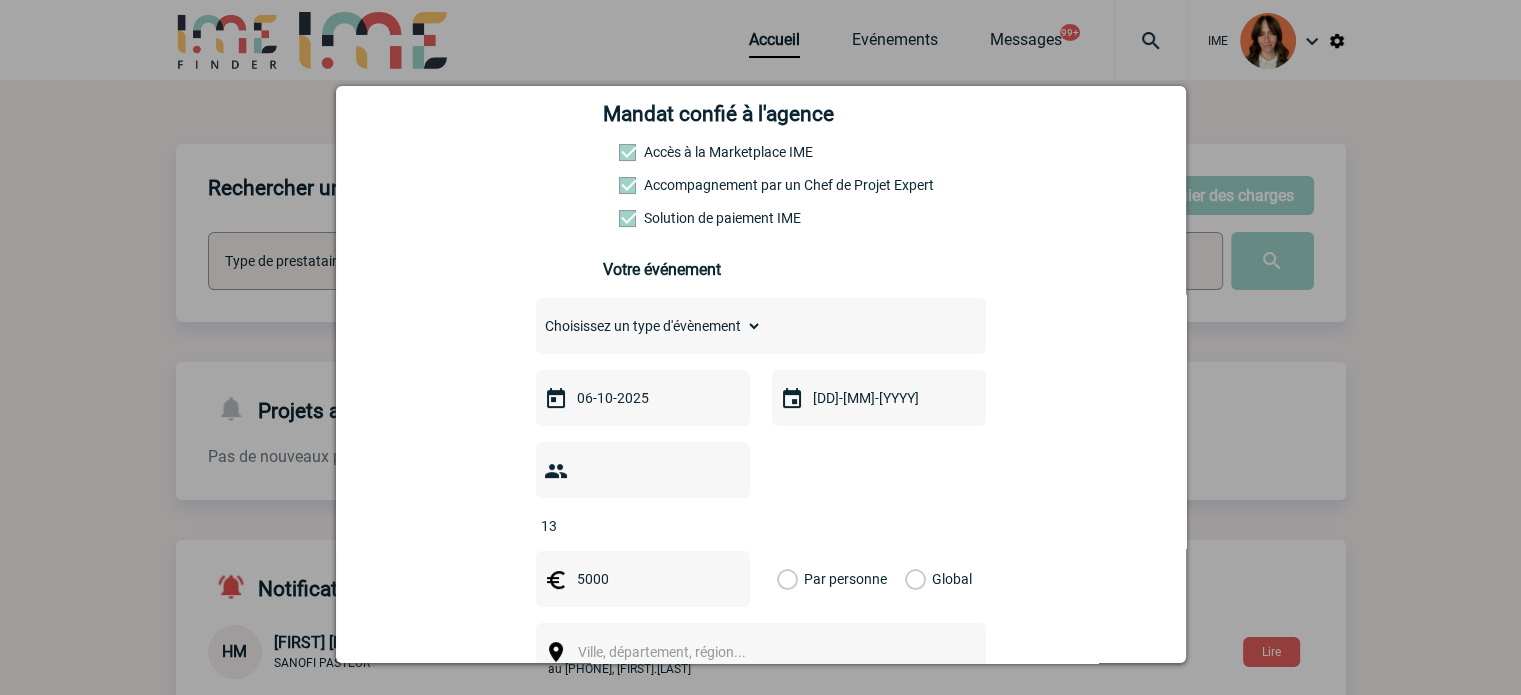 type on "5000" 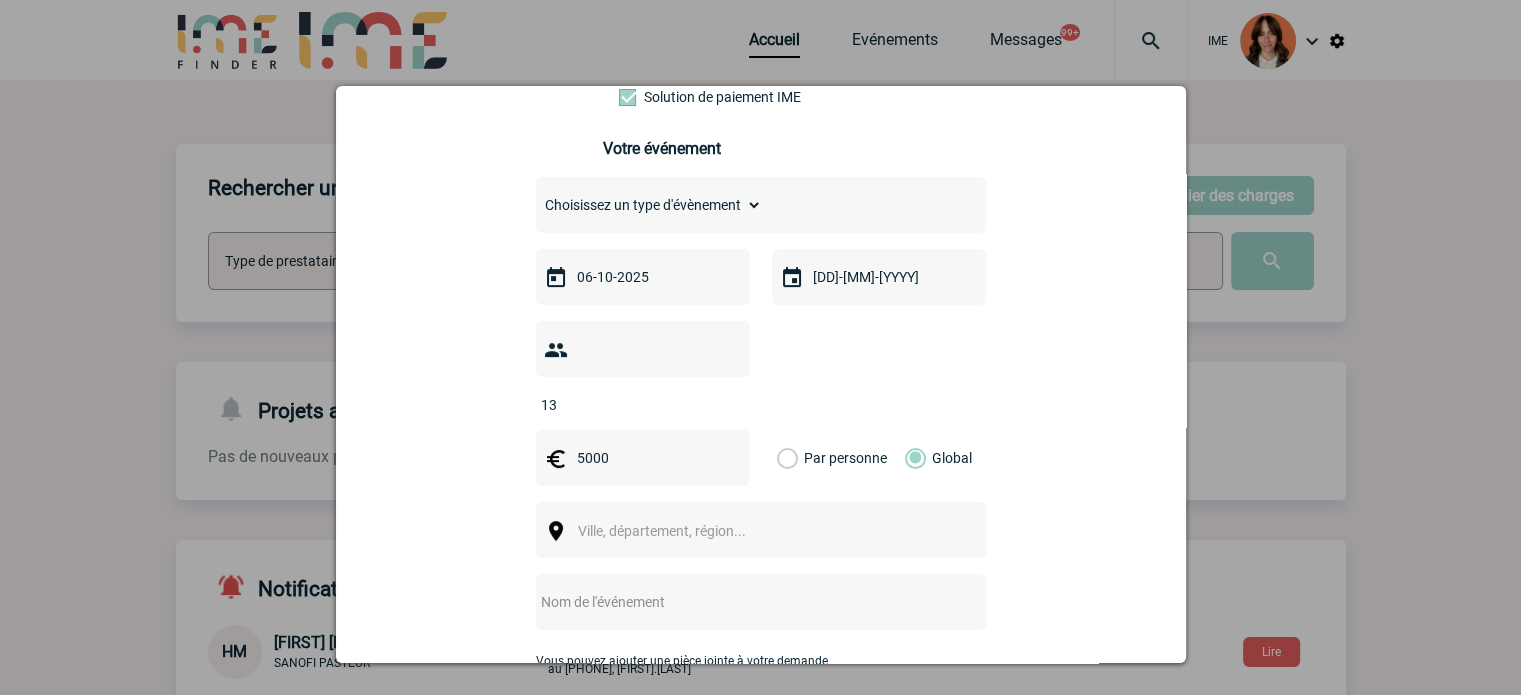 scroll, scrollTop: 500, scrollLeft: 0, axis: vertical 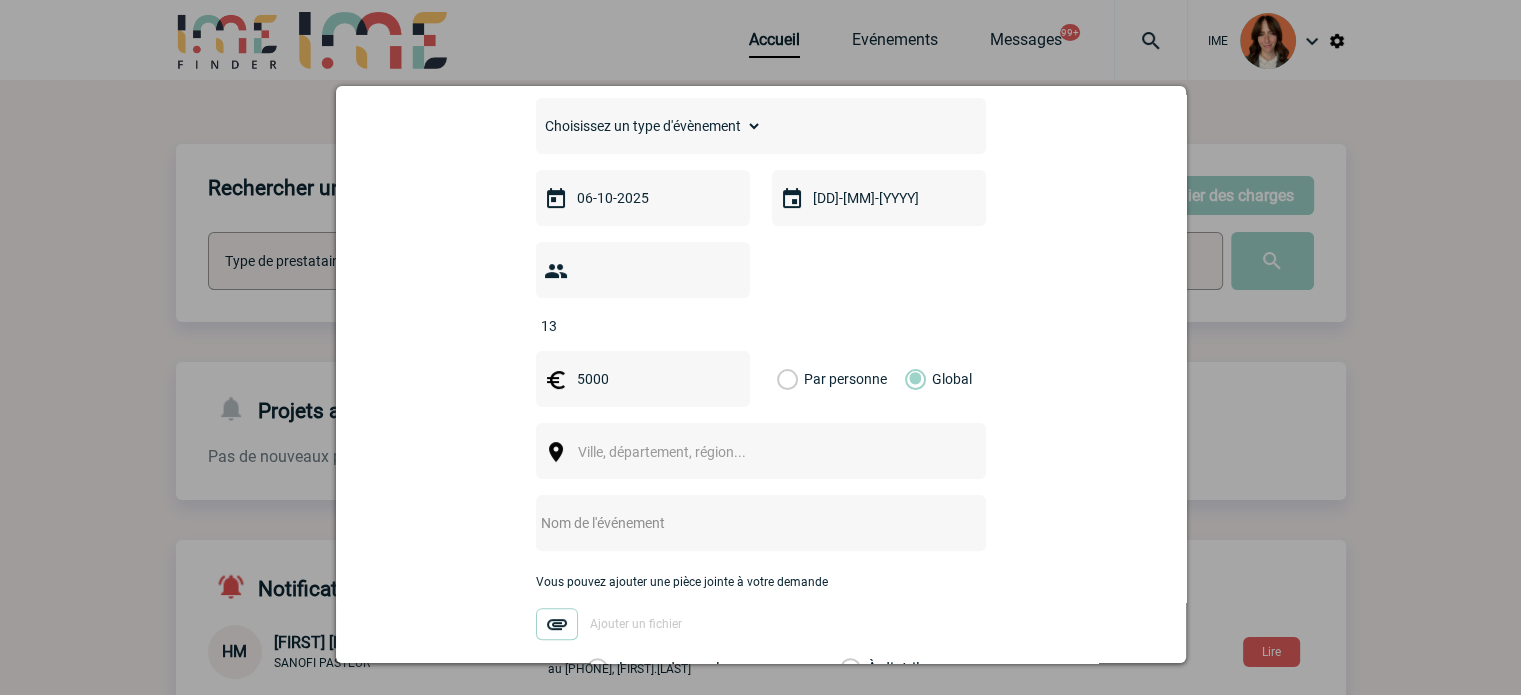 click on "[CITY], [DEPARTMENT], [REGION]..." at bounding box center [662, 452] 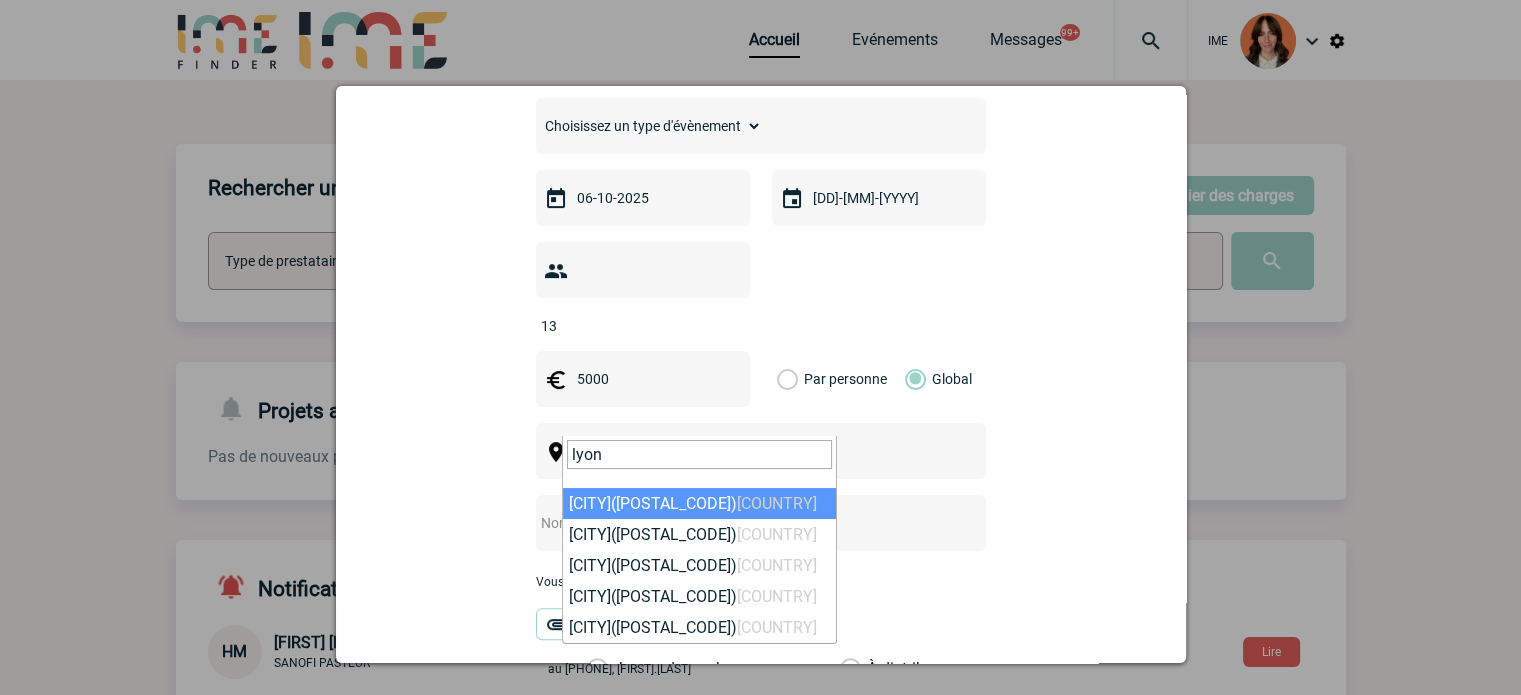 type on "lyon" 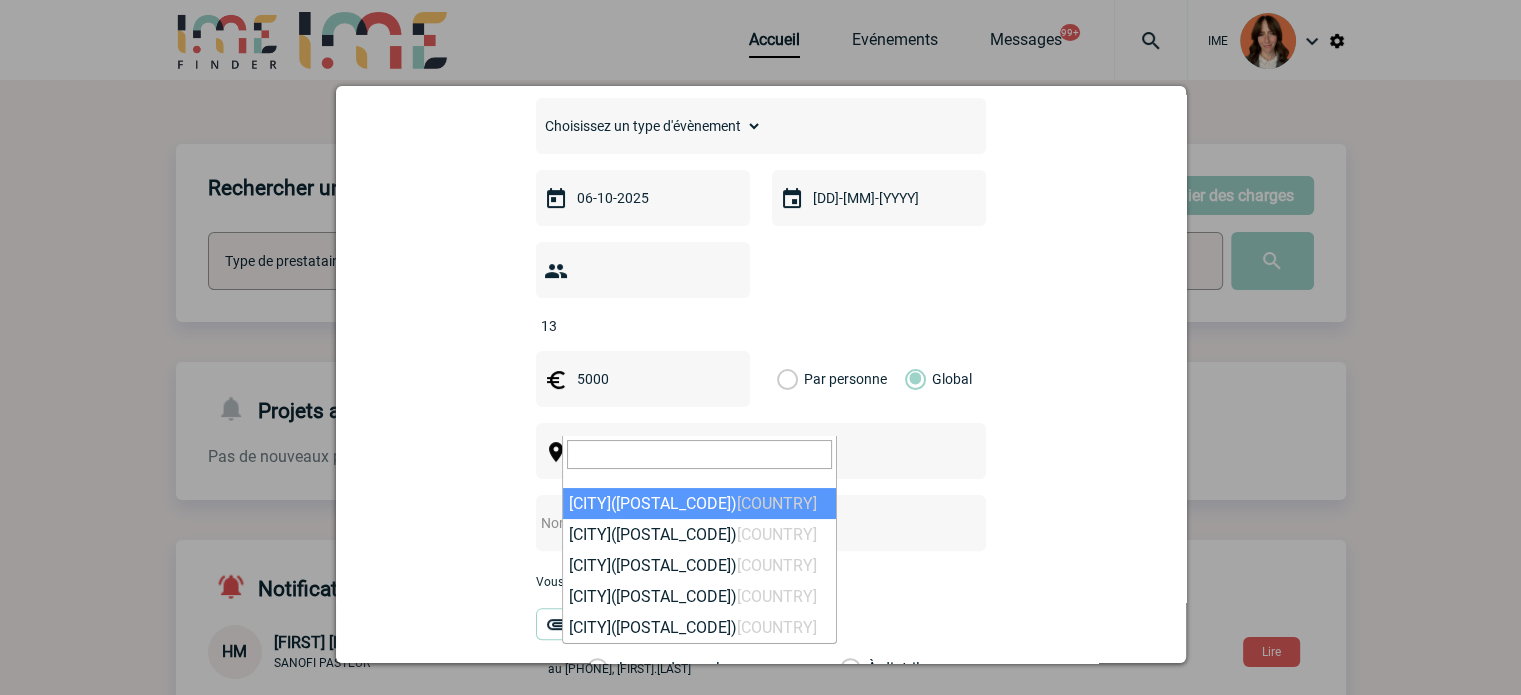 select on "36544" 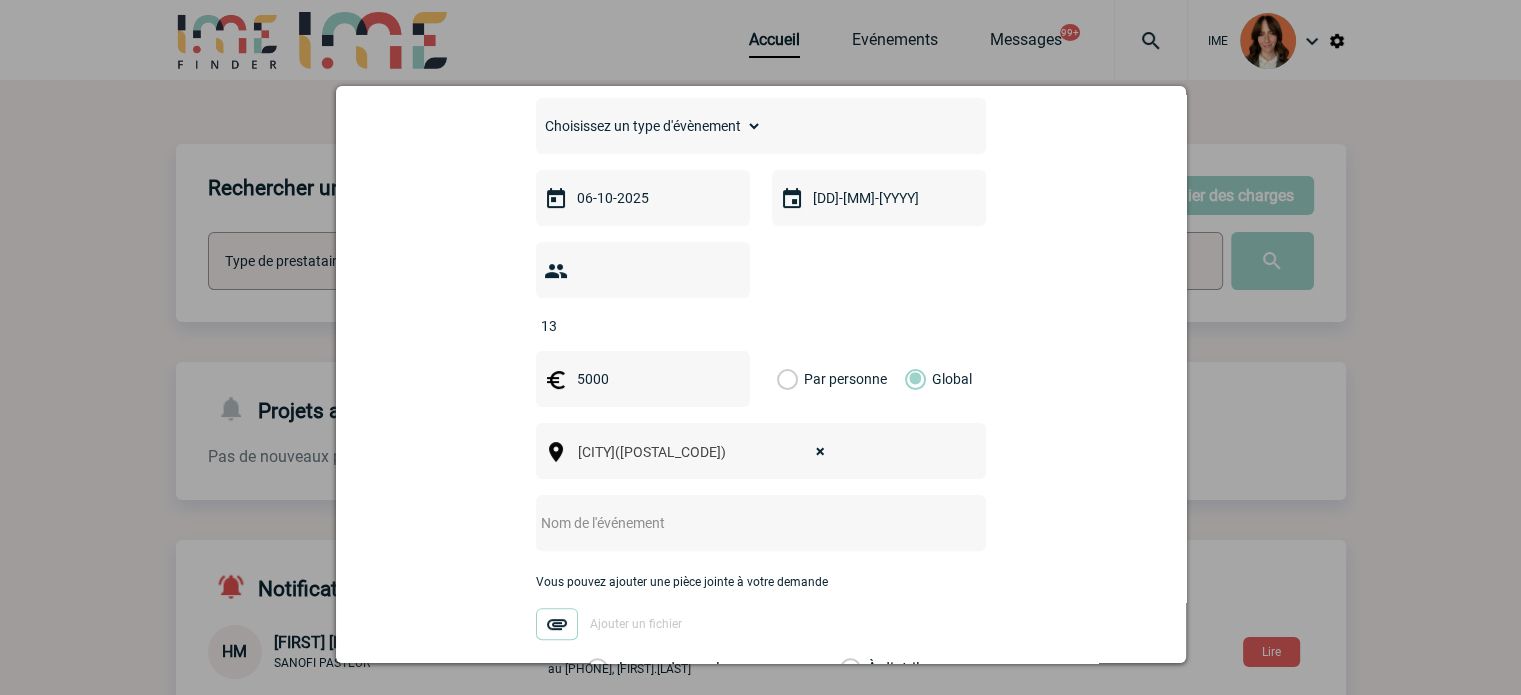 click at bounding box center [734, 523] 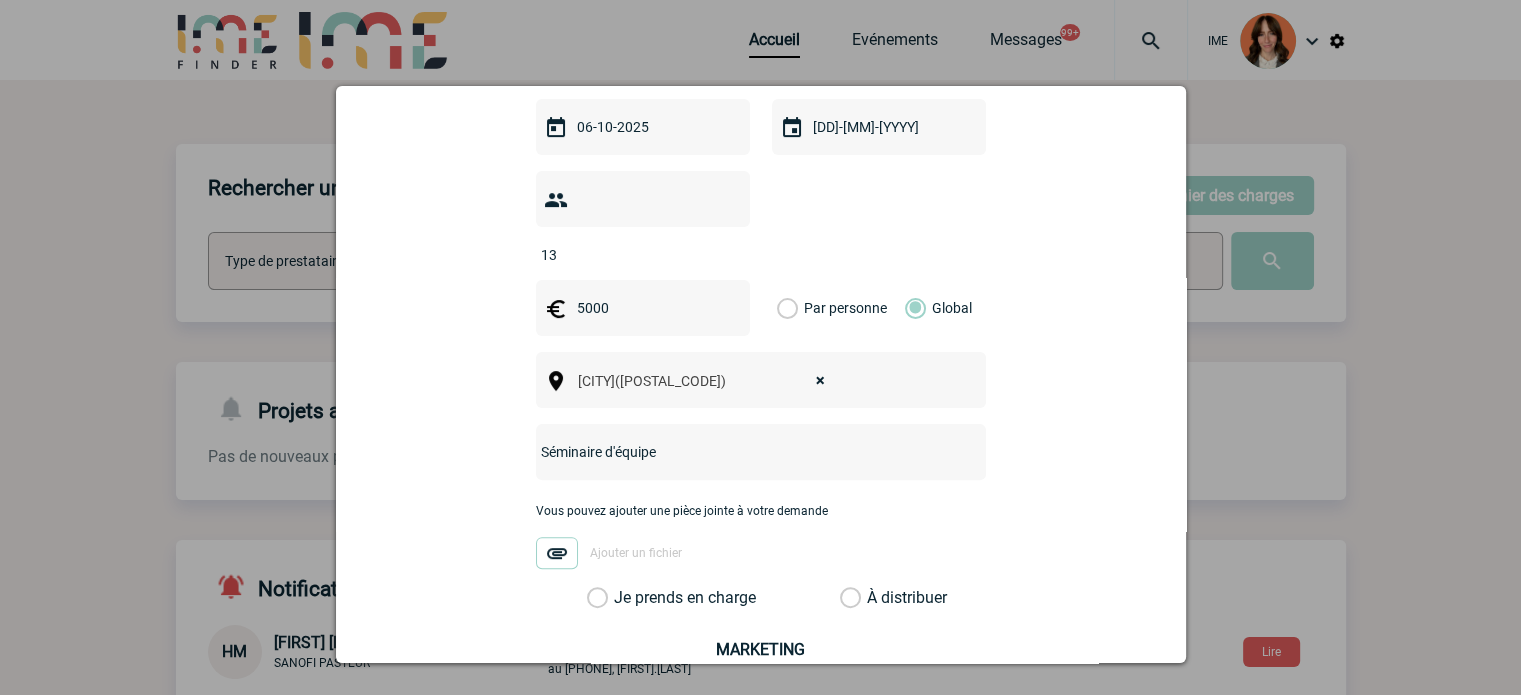 scroll, scrollTop: 778, scrollLeft: 0, axis: vertical 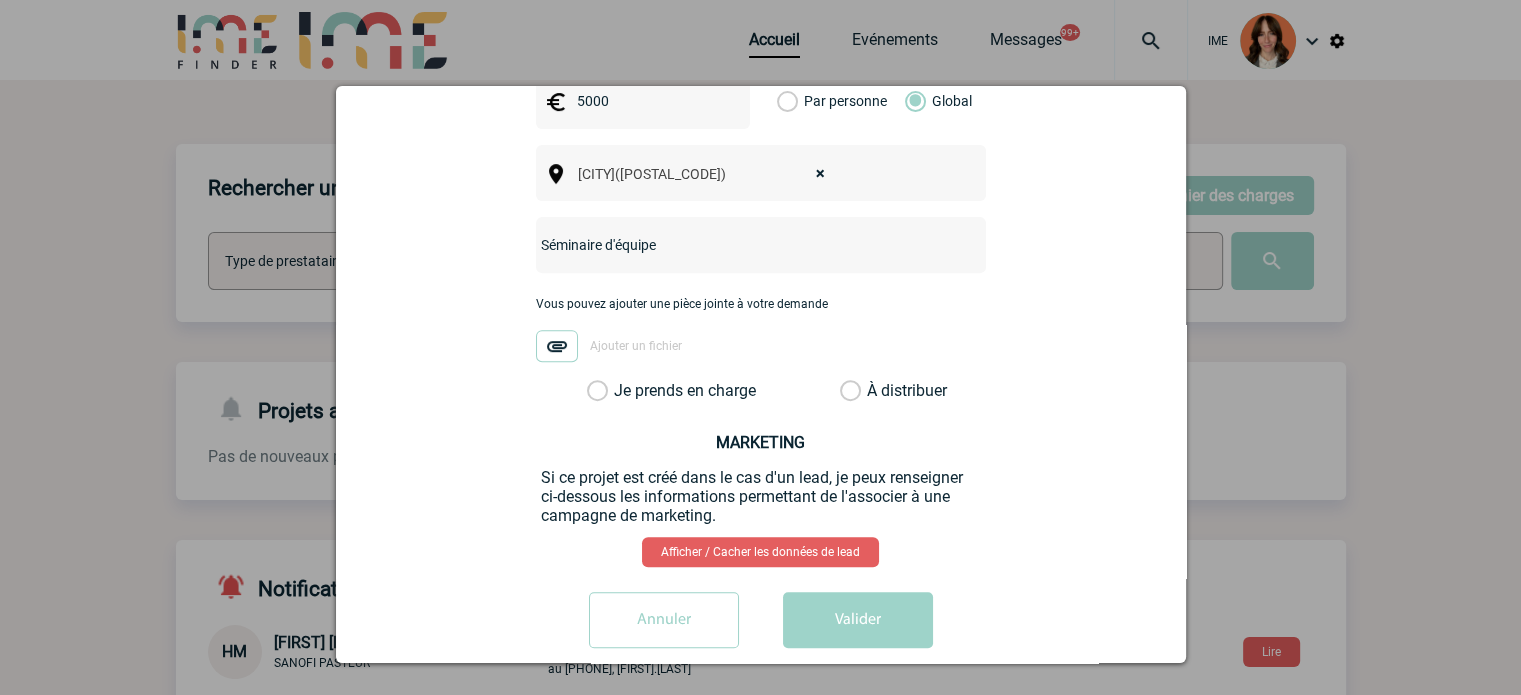 type on "Séminaire d'équipe" 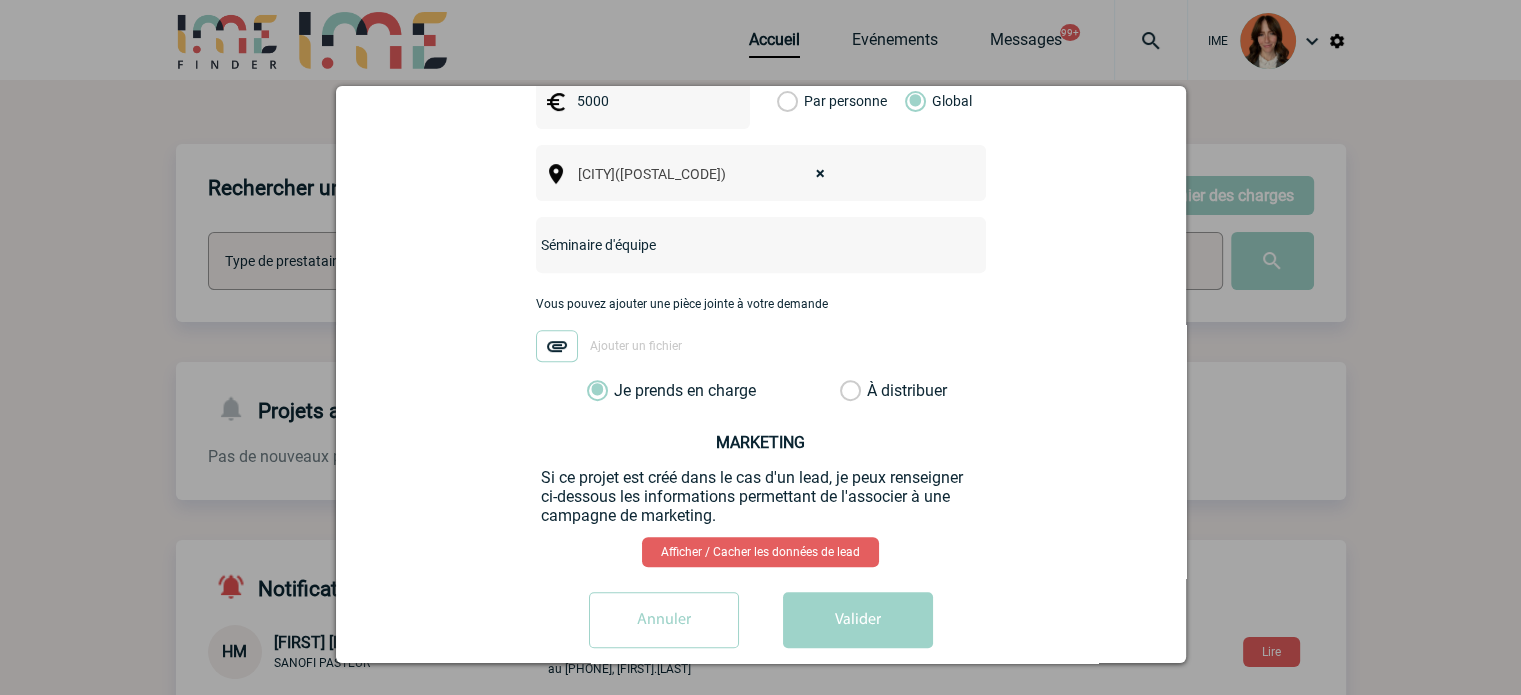 click on "Valider" at bounding box center (858, 620) 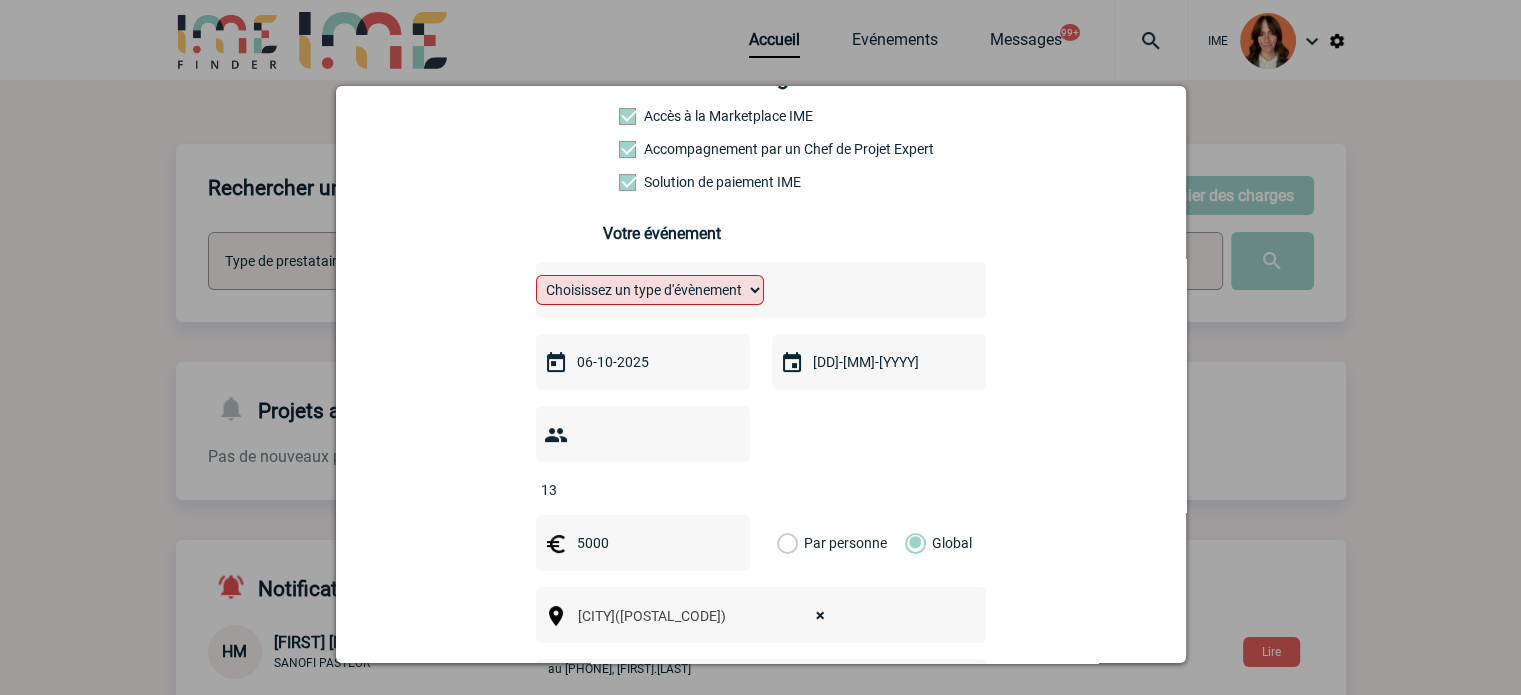 scroll, scrollTop: 78, scrollLeft: 0, axis: vertical 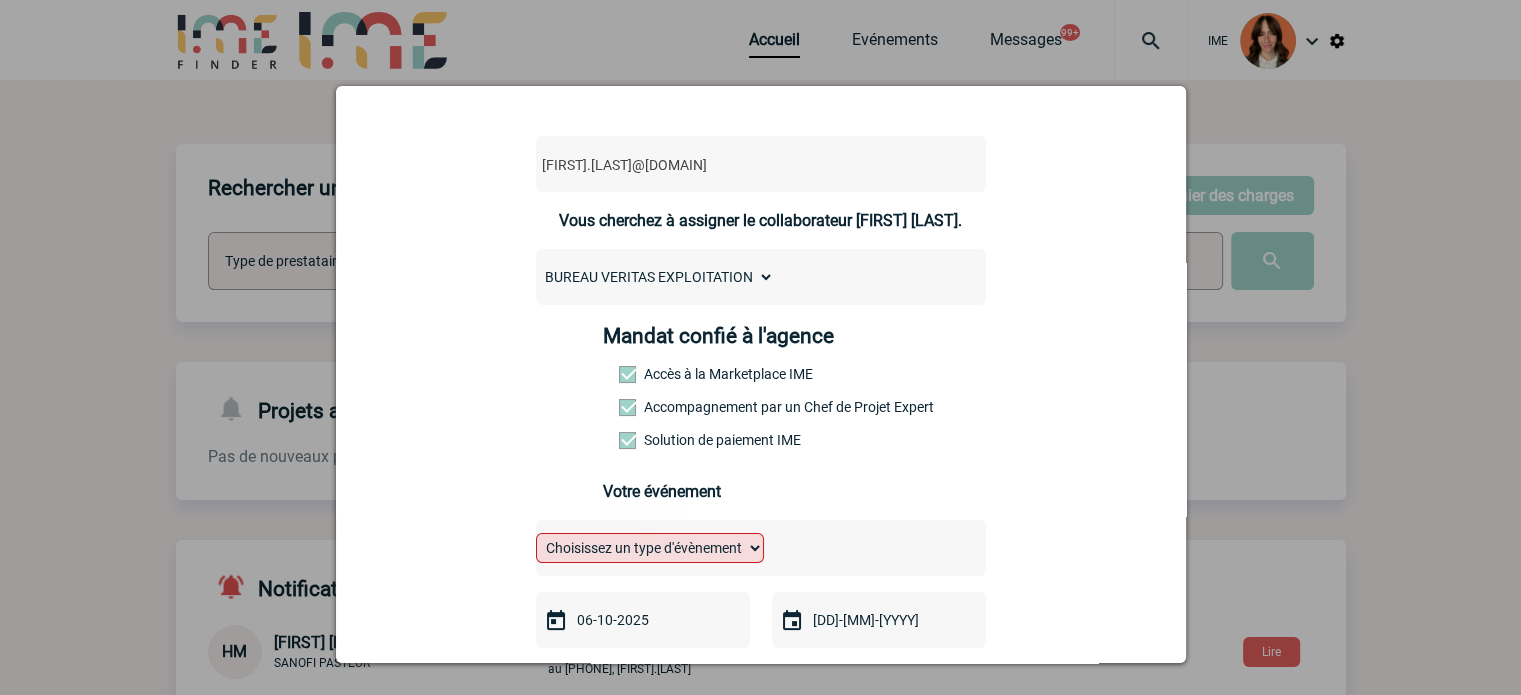 click on "Choisissez un type d'évènement
Séminaire avec nuitée Séminaire sans nuitée Repas de groupe Team Building & animation Prestation traiteur Divers" at bounding box center (650, 548) 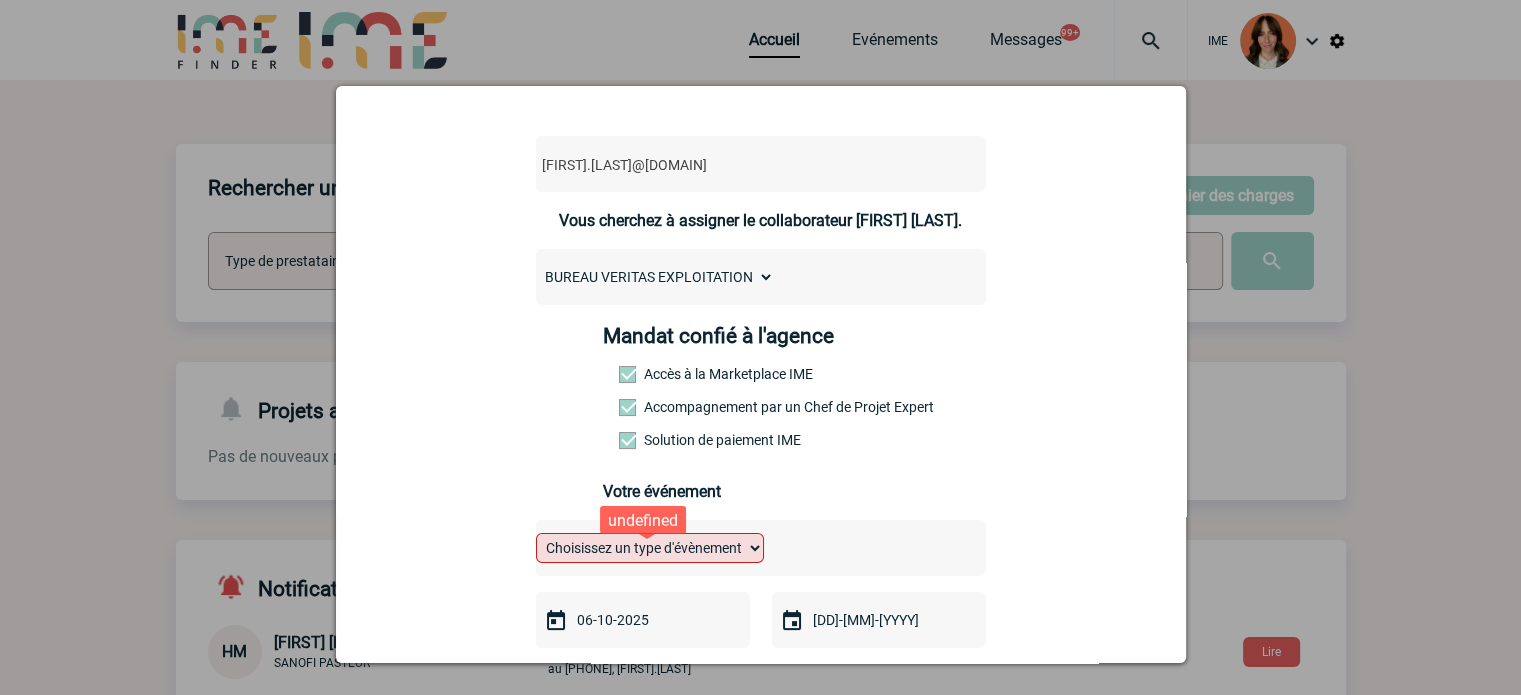 select on "1" 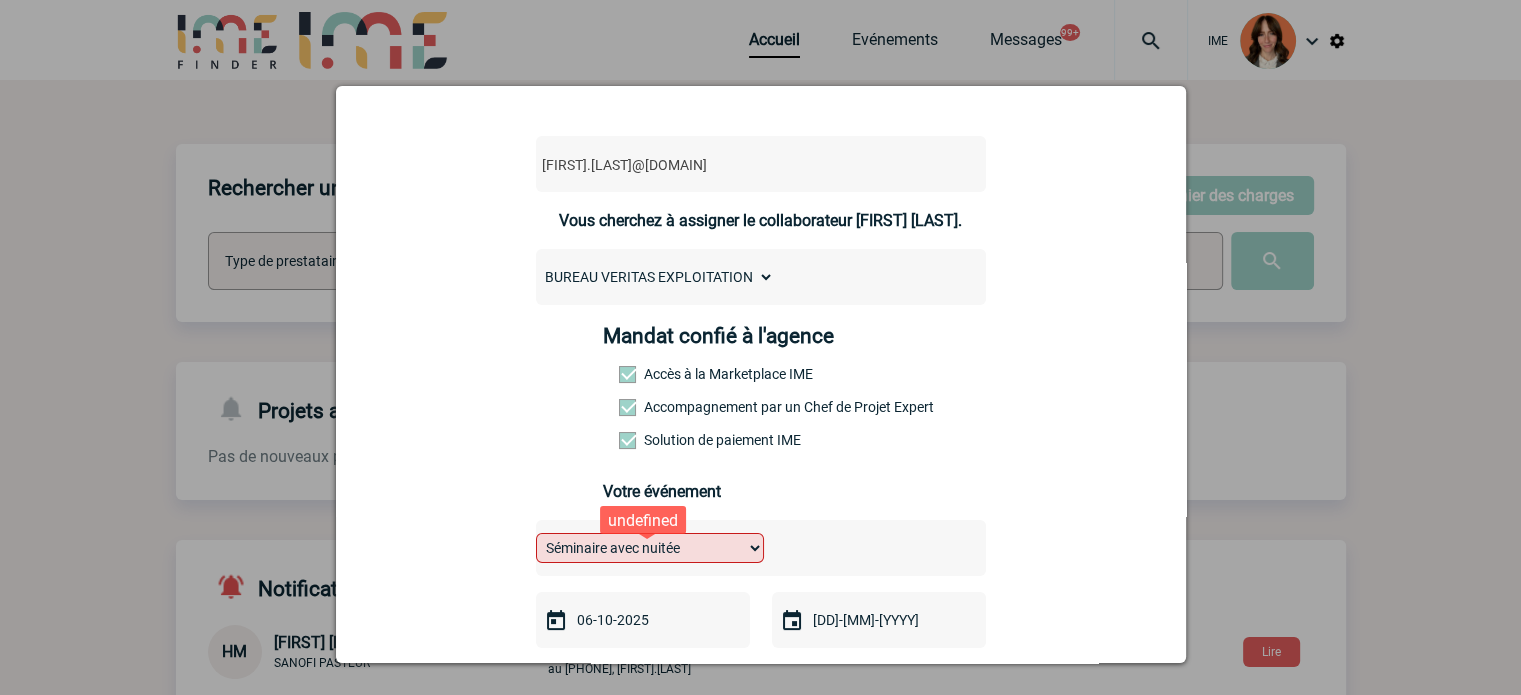 click on "Choisissez un type d'évènement
Séminaire avec nuitée Séminaire sans nuitée Repas de groupe Team Building & animation Prestation traiteur Divers" at bounding box center [650, 548] 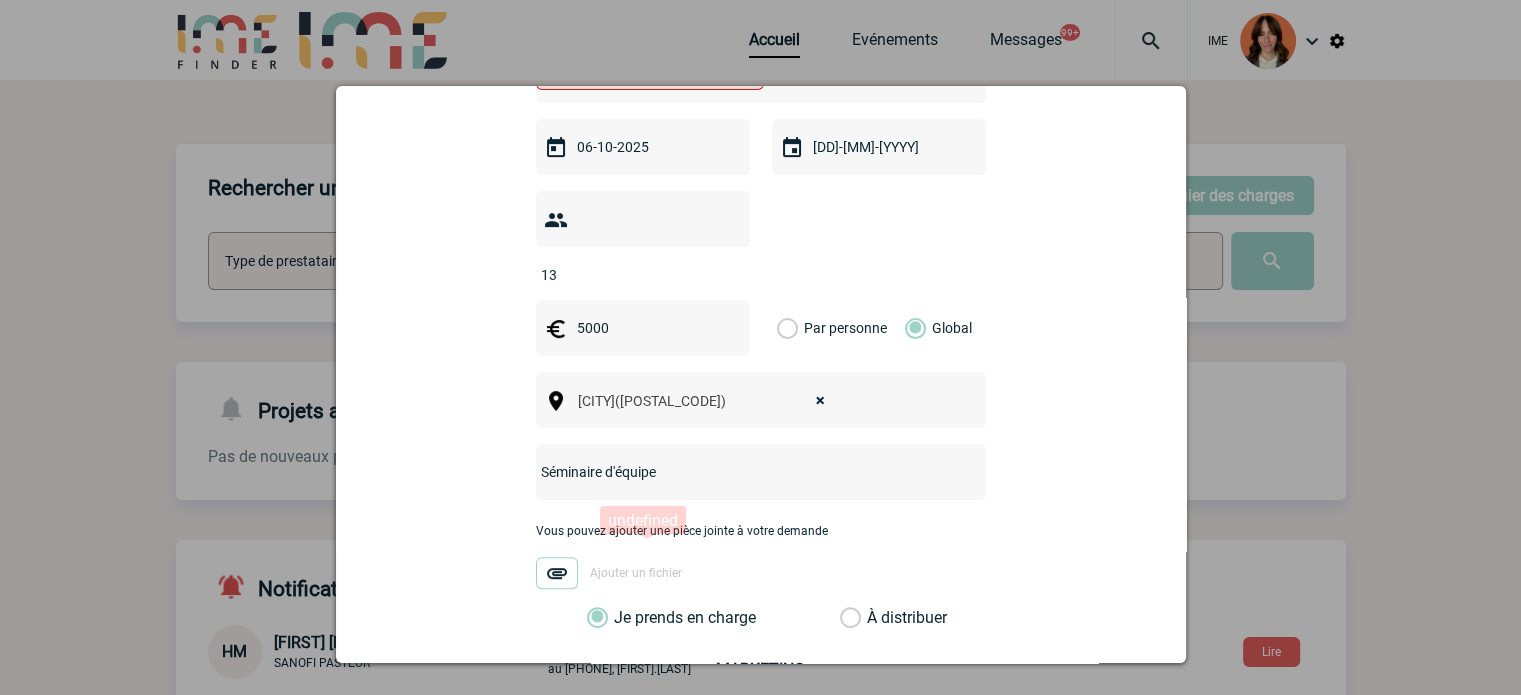 scroll, scrollTop: 778, scrollLeft: 0, axis: vertical 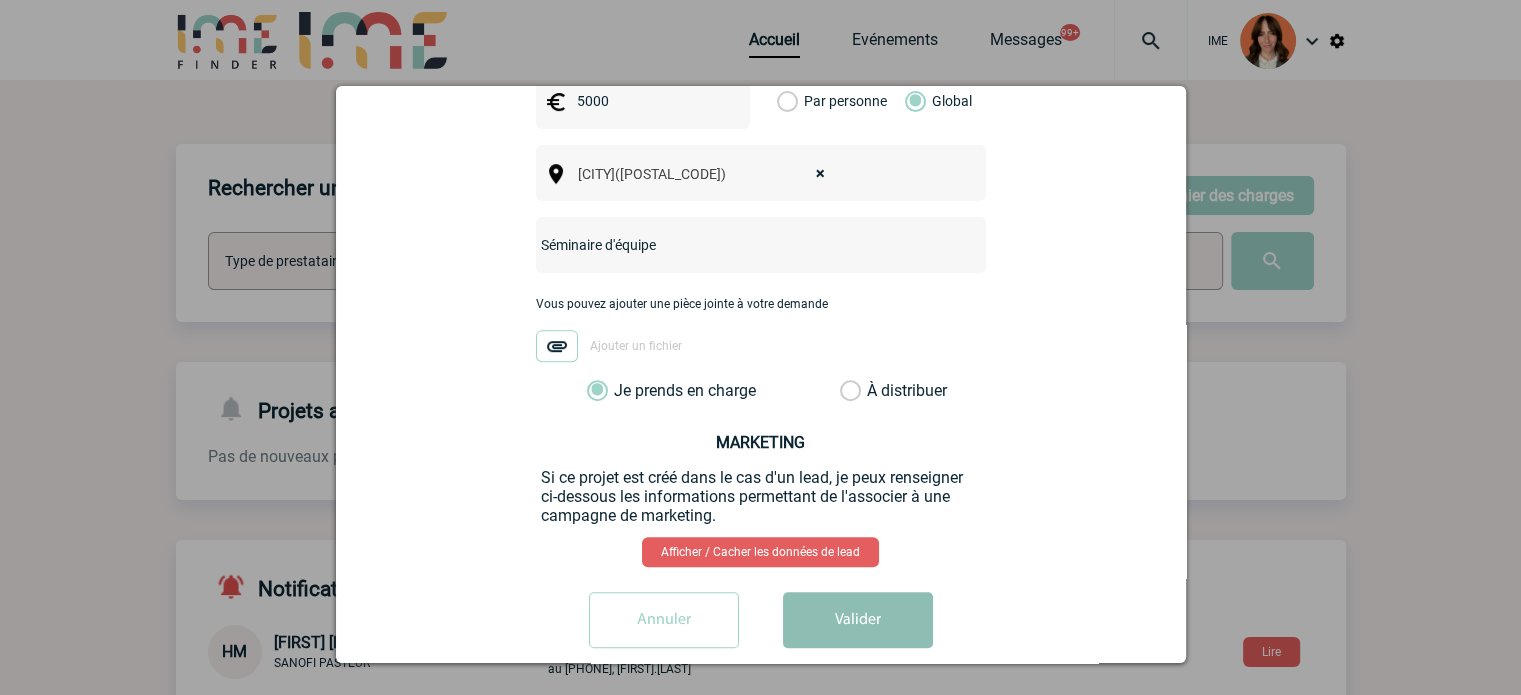 click on "Valider" at bounding box center (858, 620) 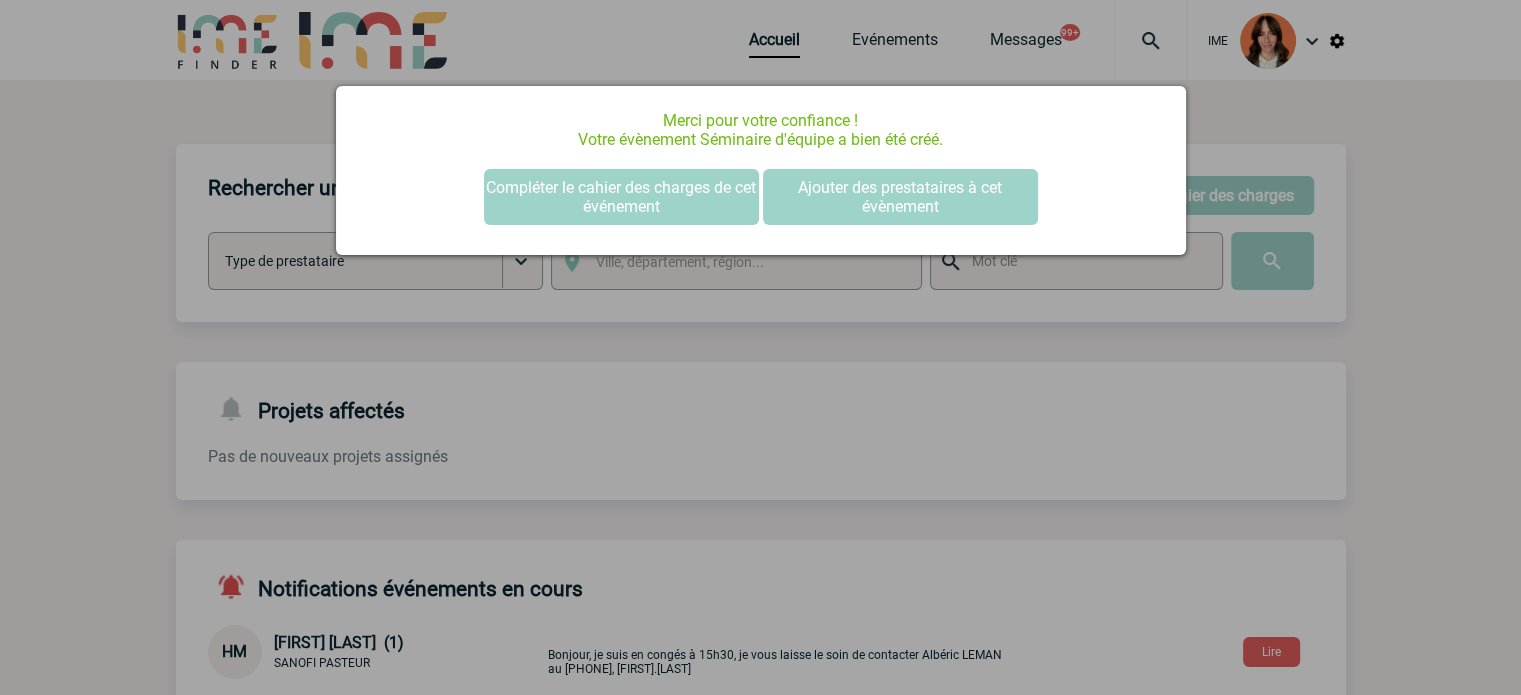 scroll, scrollTop: 0, scrollLeft: 0, axis: both 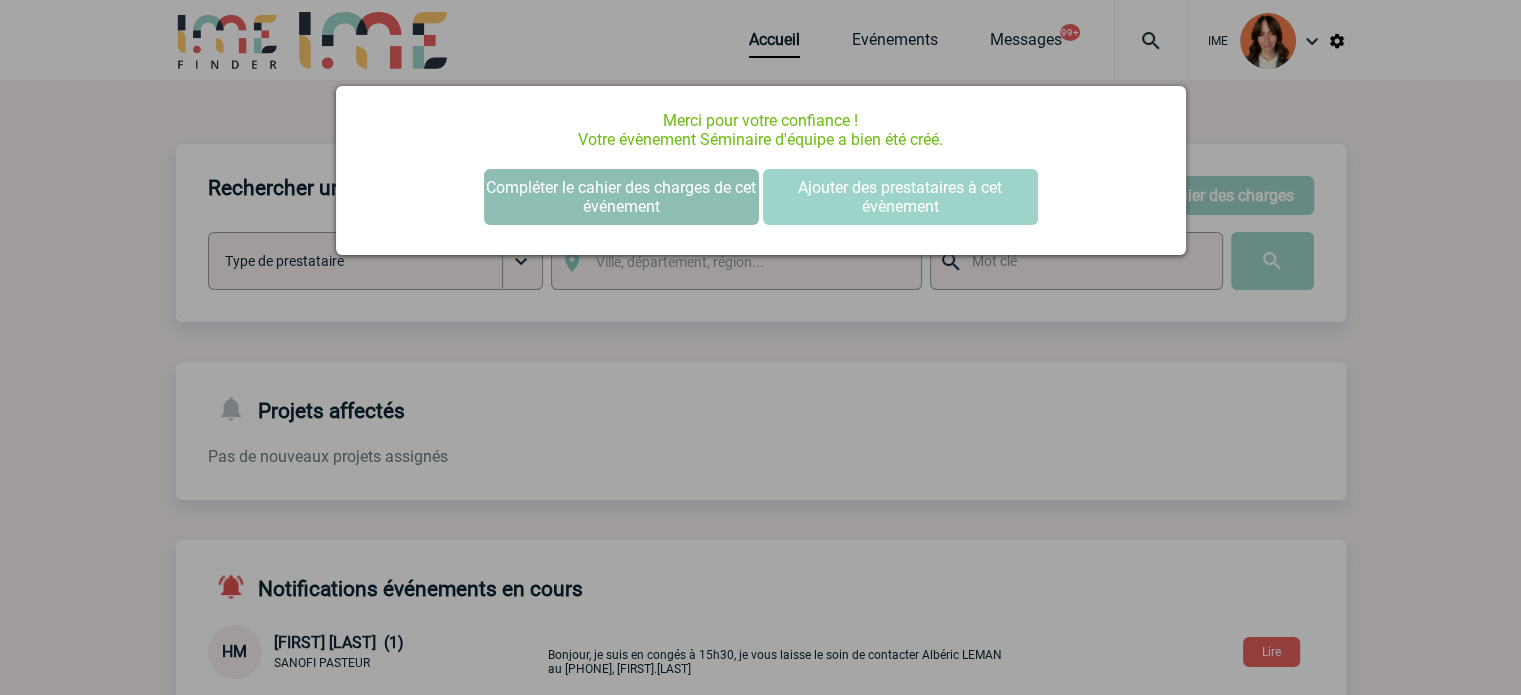 click on "Compléter le cahier des charges de cet événement" at bounding box center [621, 197] 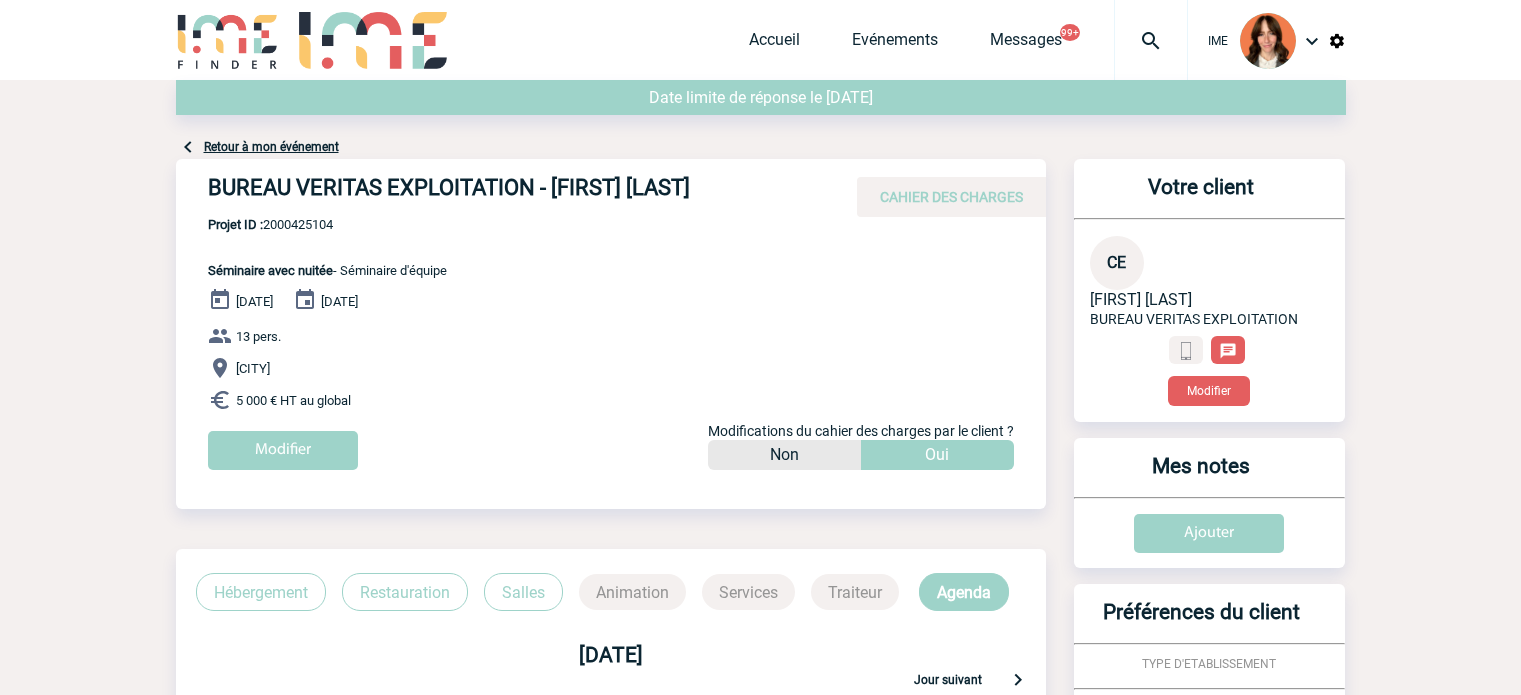 scroll, scrollTop: 0, scrollLeft: 0, axis: both 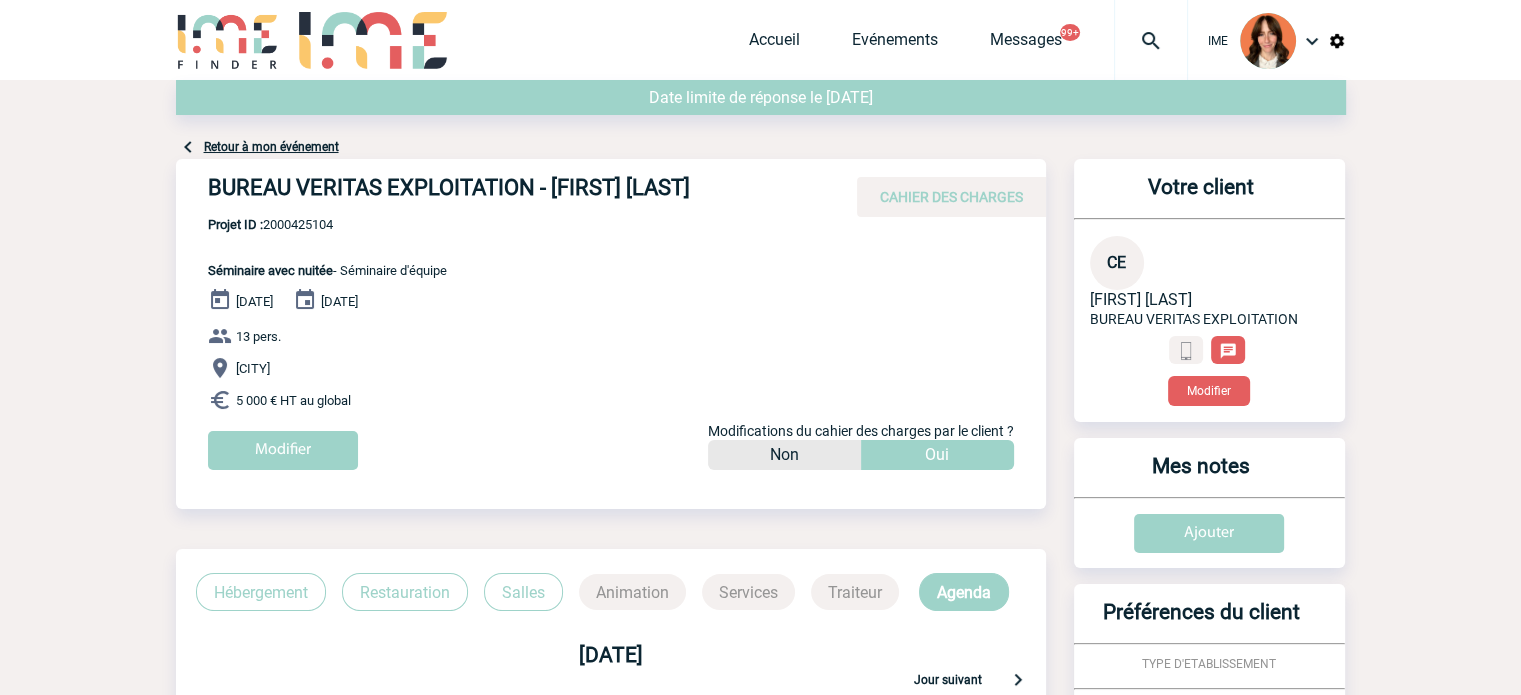 drag, startPoint x: 210, startPoint y: 189, endPoint x: 748, endPoint y: 194, distance: 538.02325 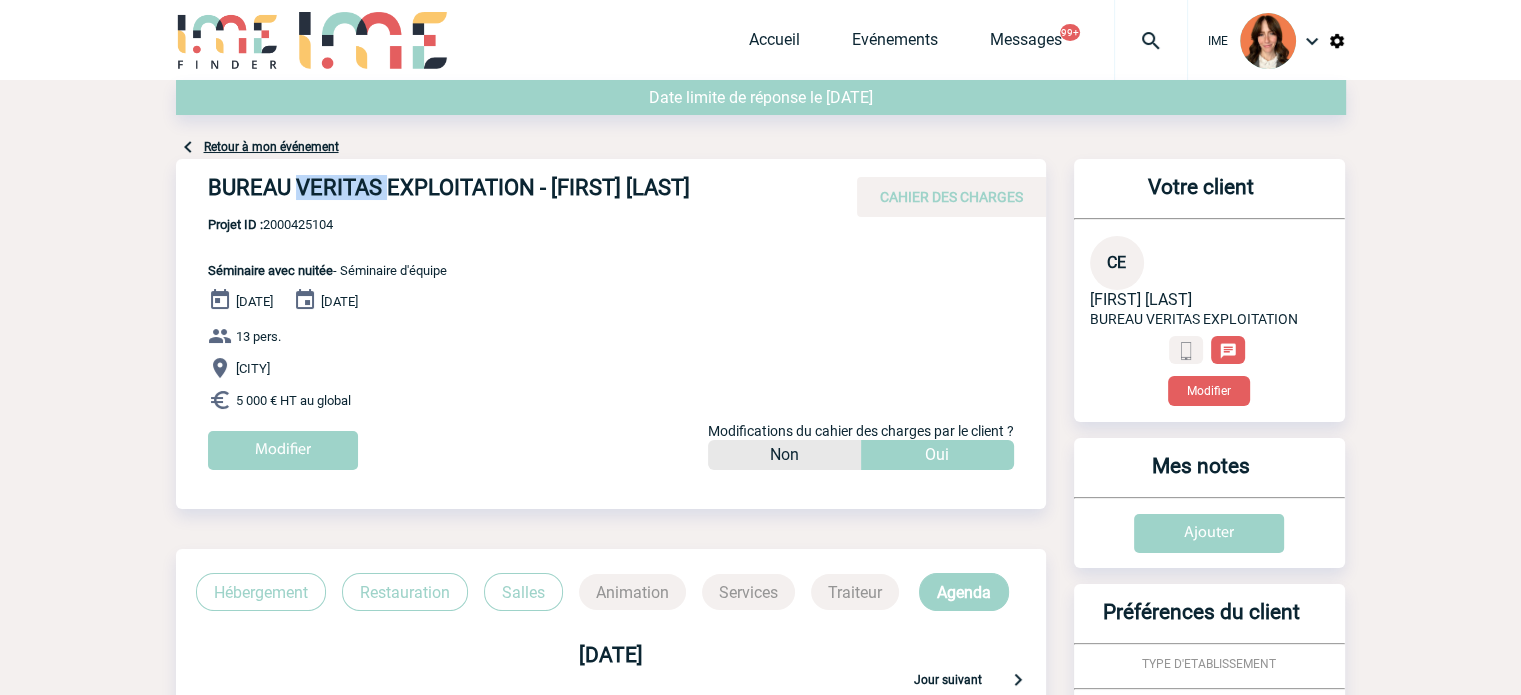 click on "BUREAU VERITAS EXPLOITATION - Christiane EDOM
CAHIER DES CHARGES" at bounding box center [611, 188] 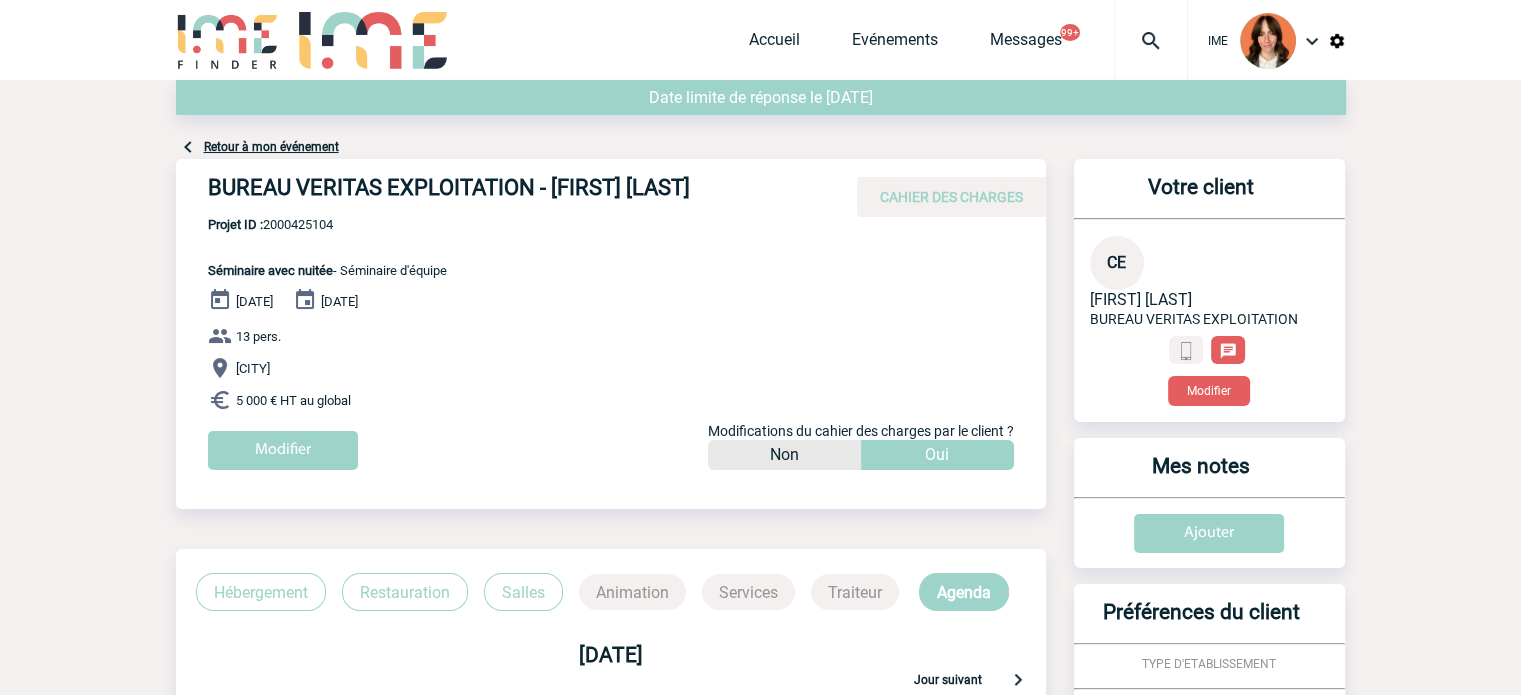 click on "Projet ID :  2000425104" at bounding box center [327, 224] 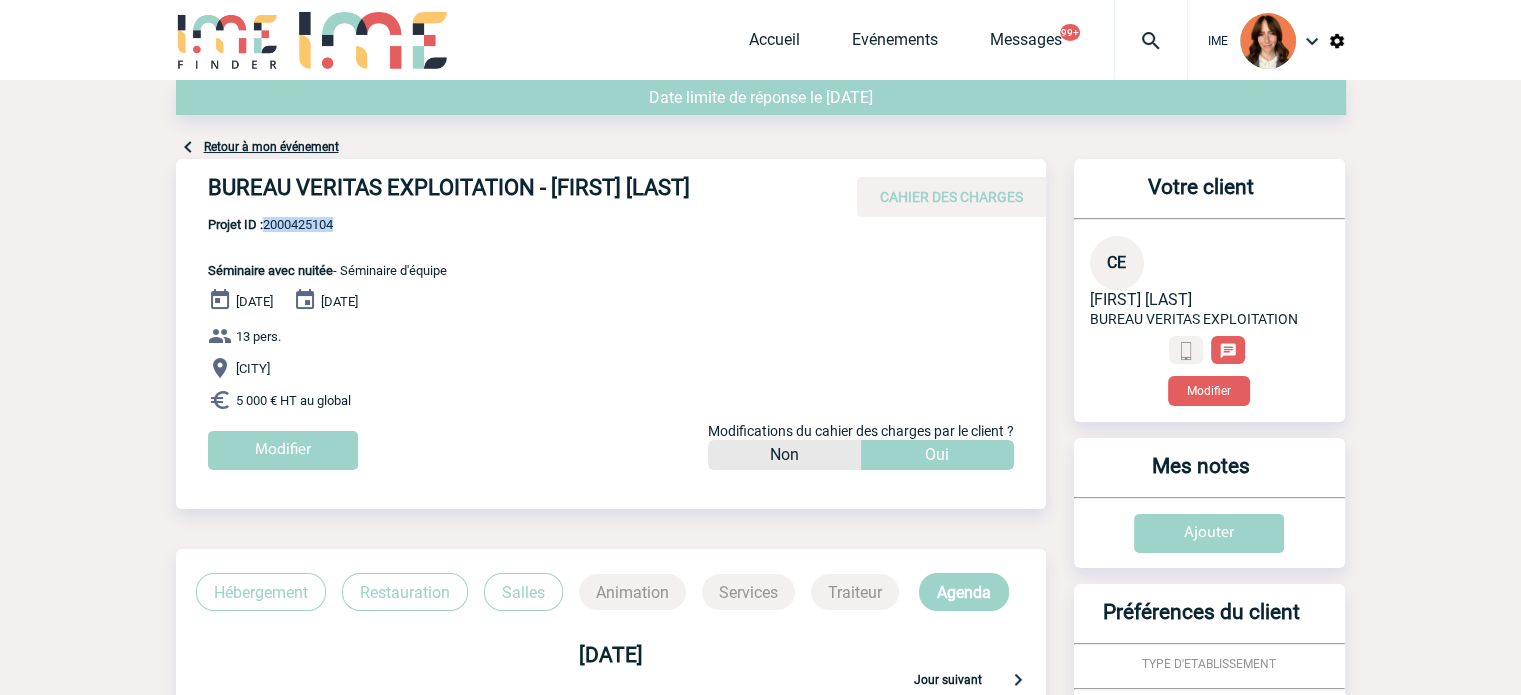 click on "Projet ID :  2000425104" at bounding box center [327, 224] 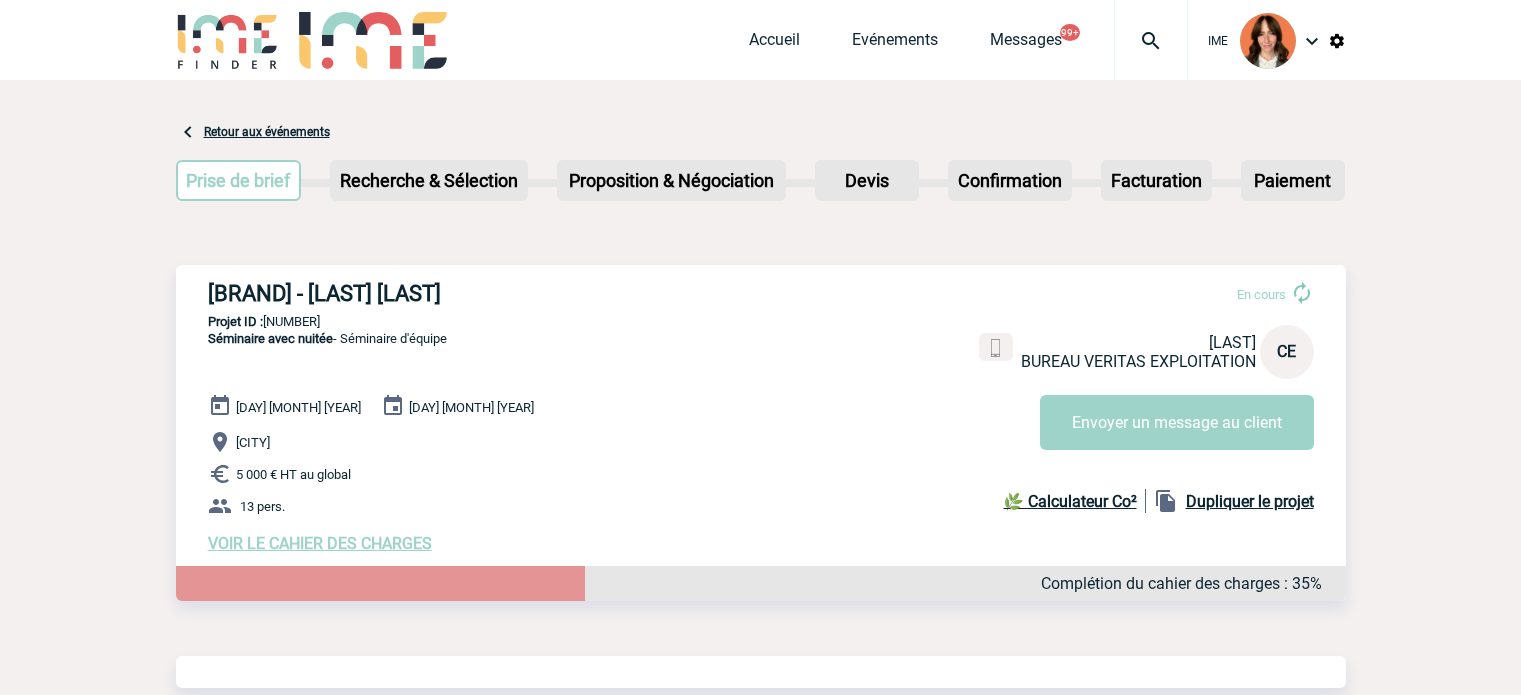 scroll, scrollTop: 0, scrollLeft: 0, axis: both 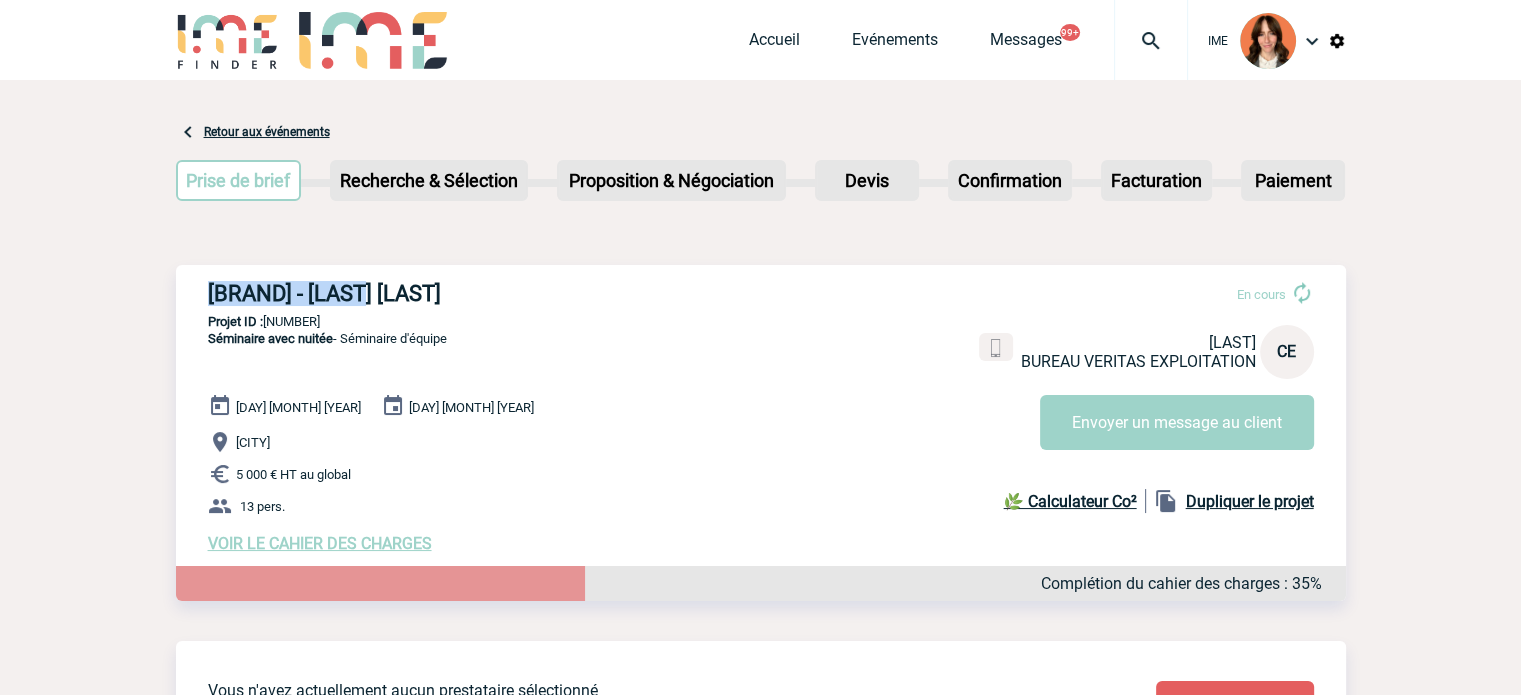 drag, startPoint x: 213, startPoint y: 295, endPoint x: 392, endPoint y: 294, distance: 179.00279 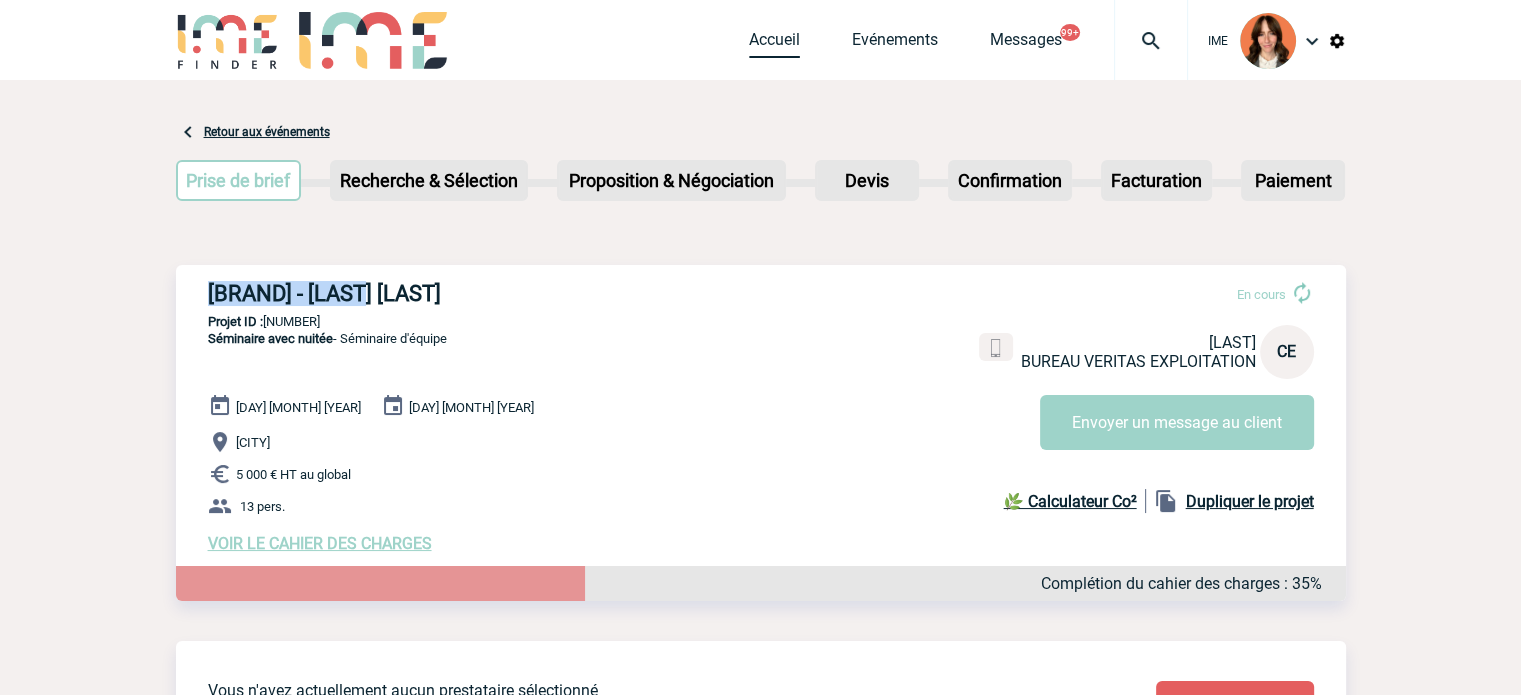 click on "Accueil" at bounding box center (774, 44) 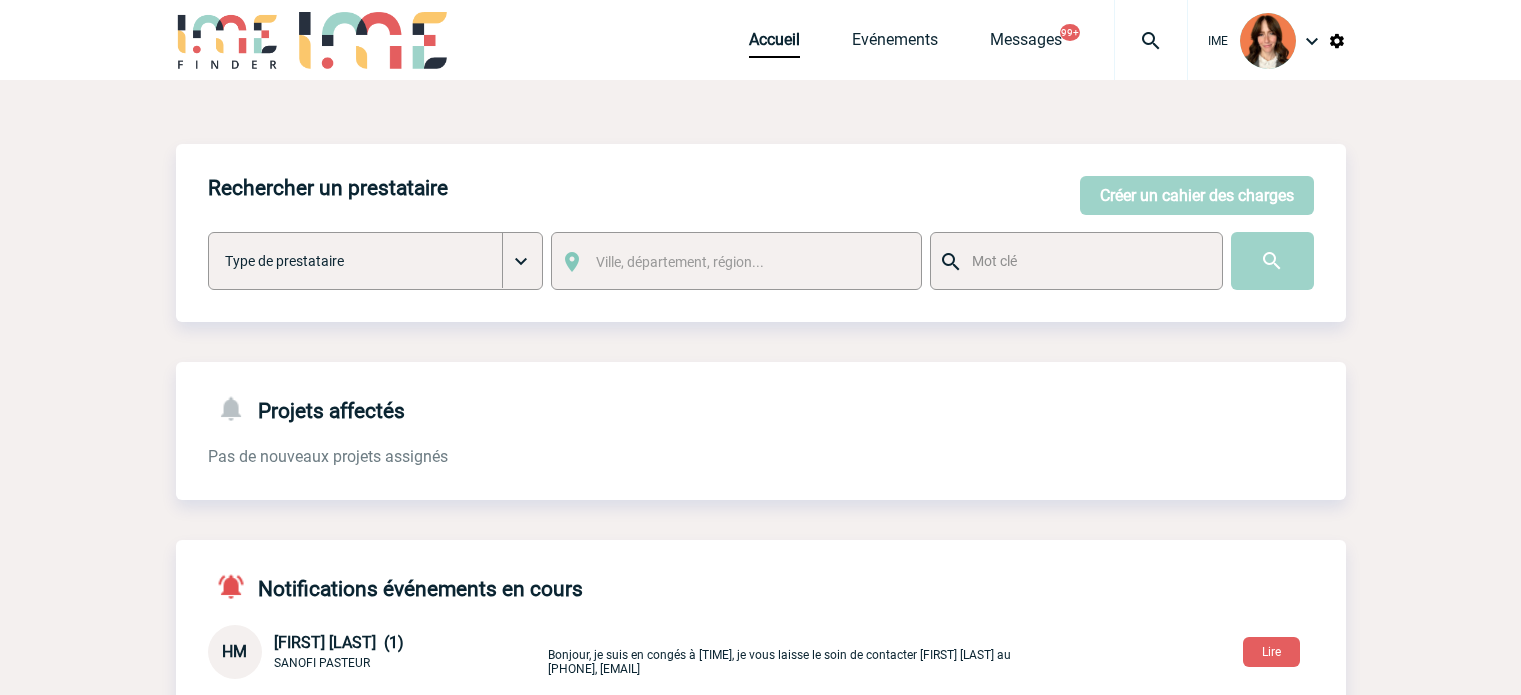 scroll, scrollTop: 0, scrollLeft: 0, axis: both 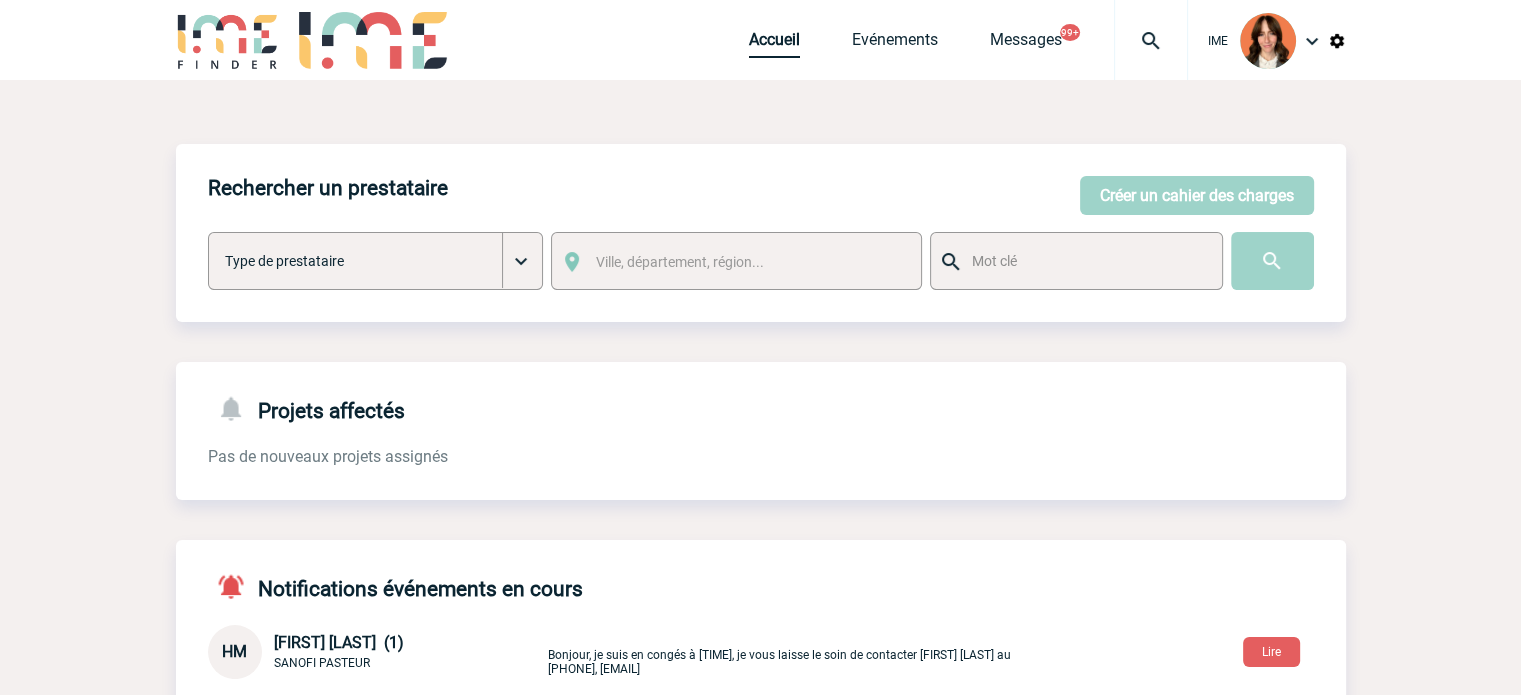 click on "Accueil" at bounding box center [774, 44] 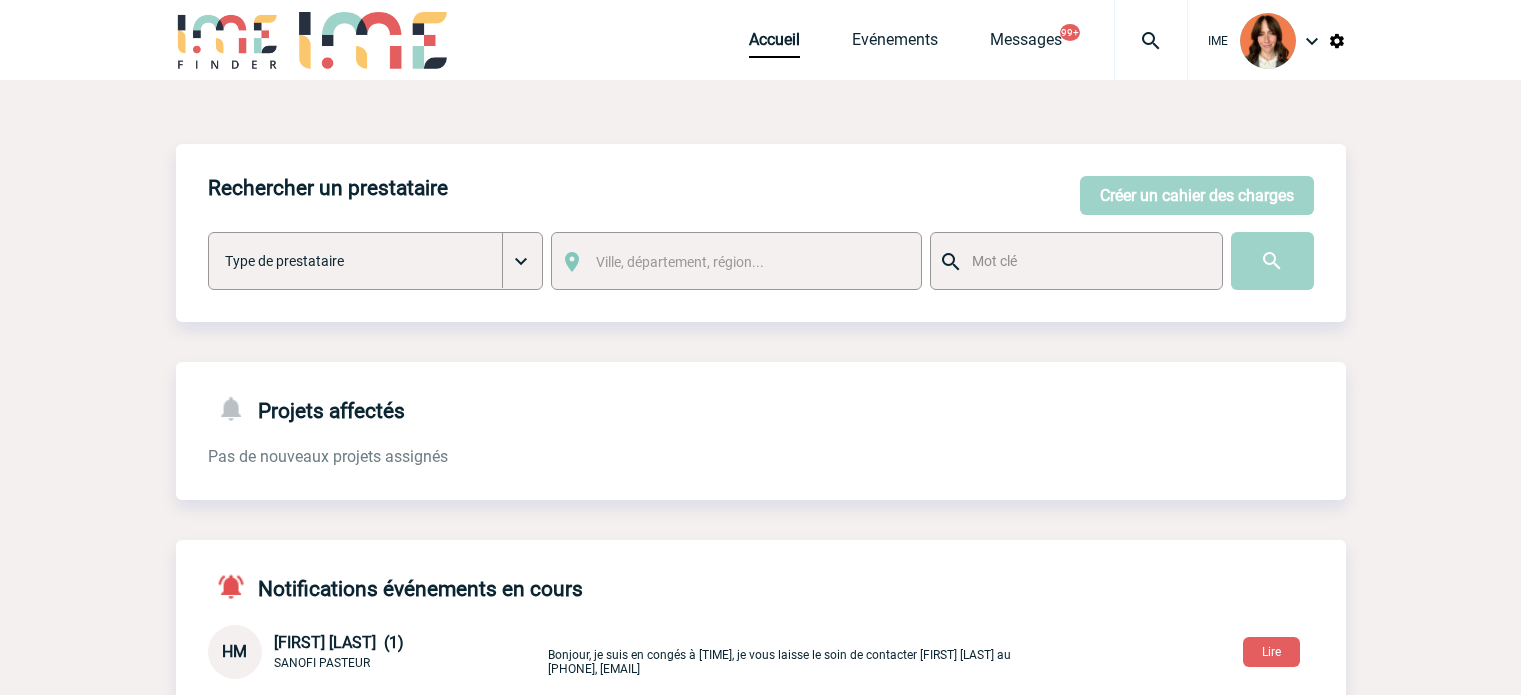 scroll, scrollTop: 0, scrollLeft: 0, axis: both 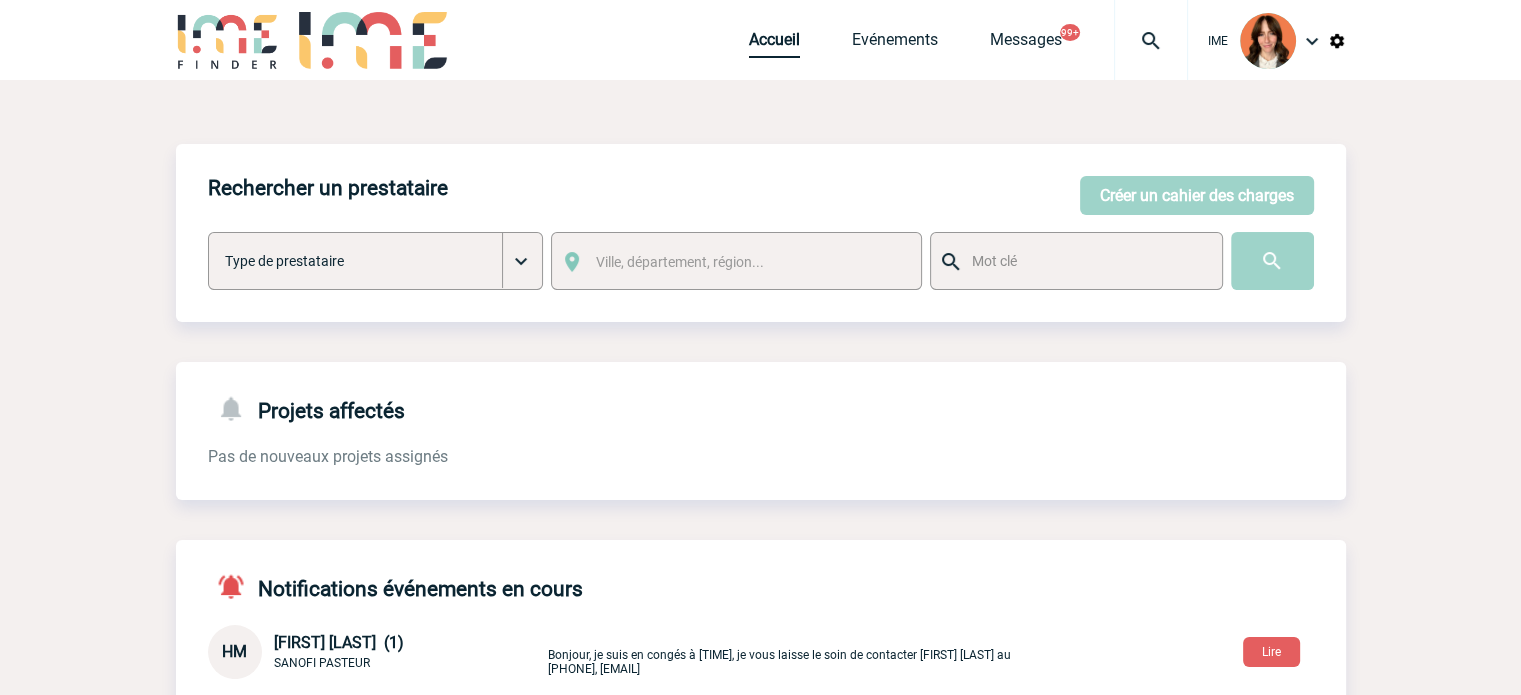 click on "Accueil" at bounding box center [774, 44] 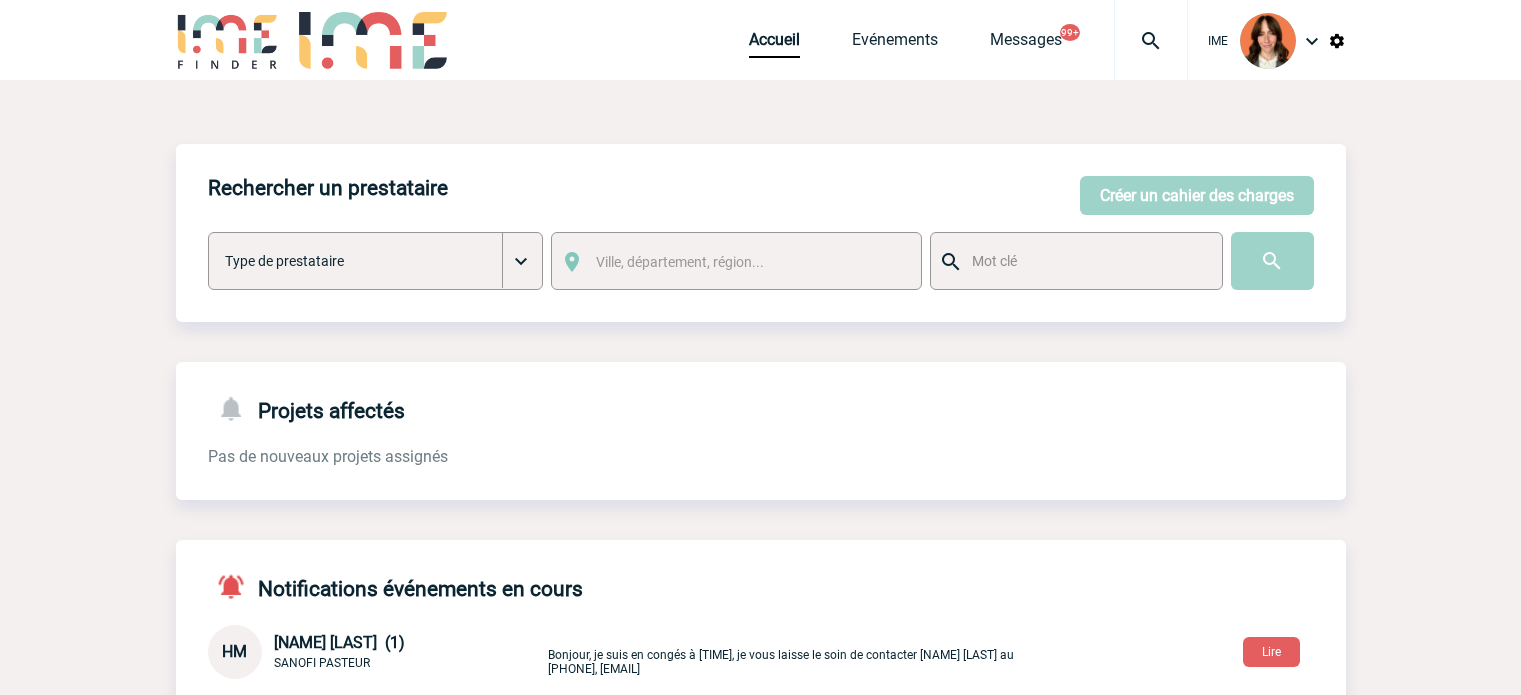 scroll, scrollTop: 0, scrollLeft: 0, axis: both 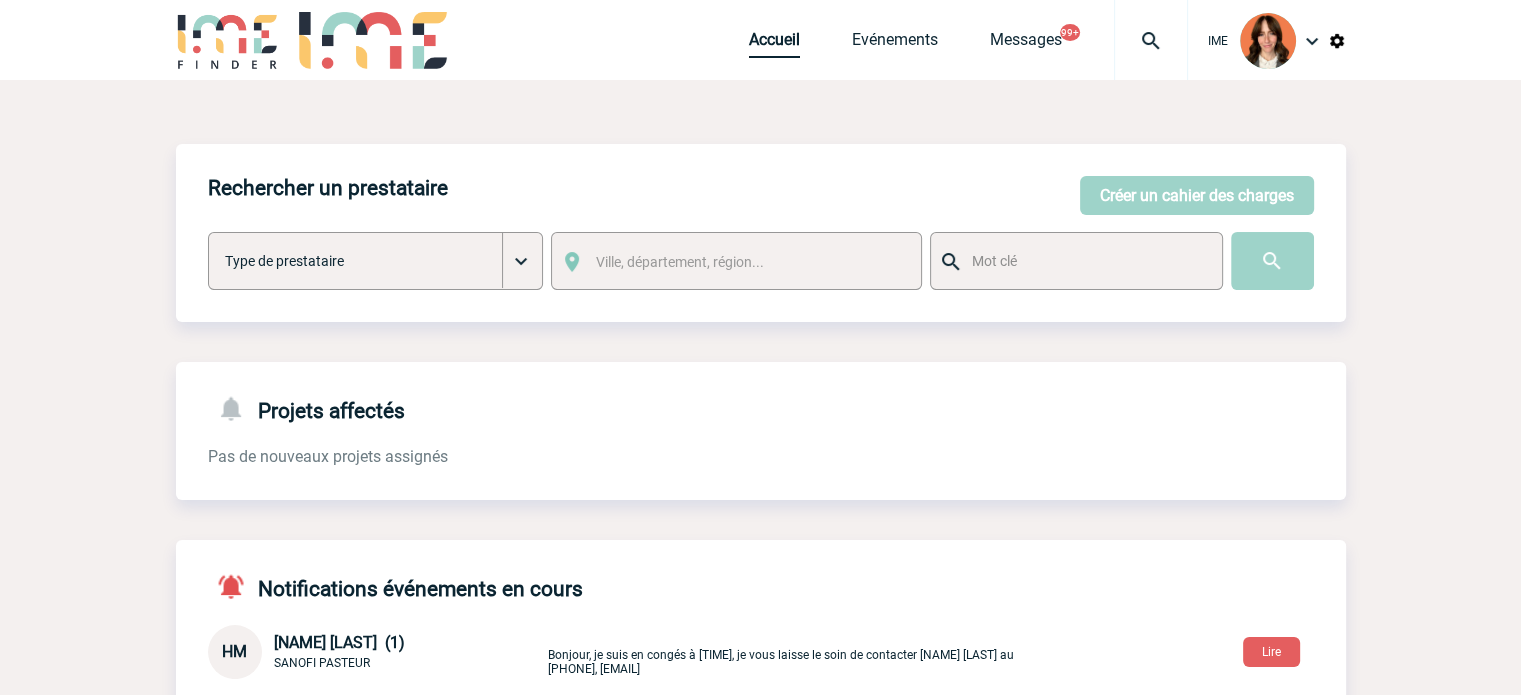 click on "Accueil" at bounding box center (774, 44) 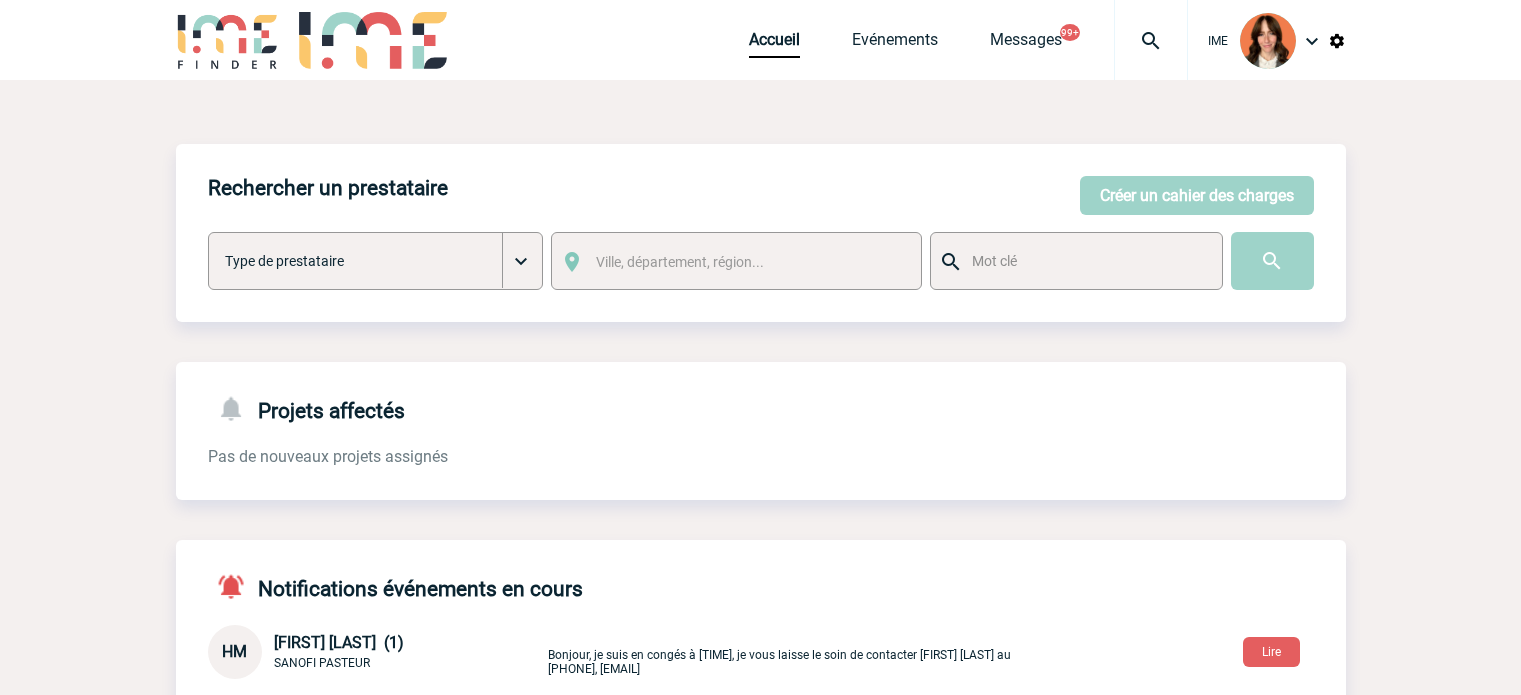 scroll, scrollTop: 0, scrollLeft: 0, axis: both 